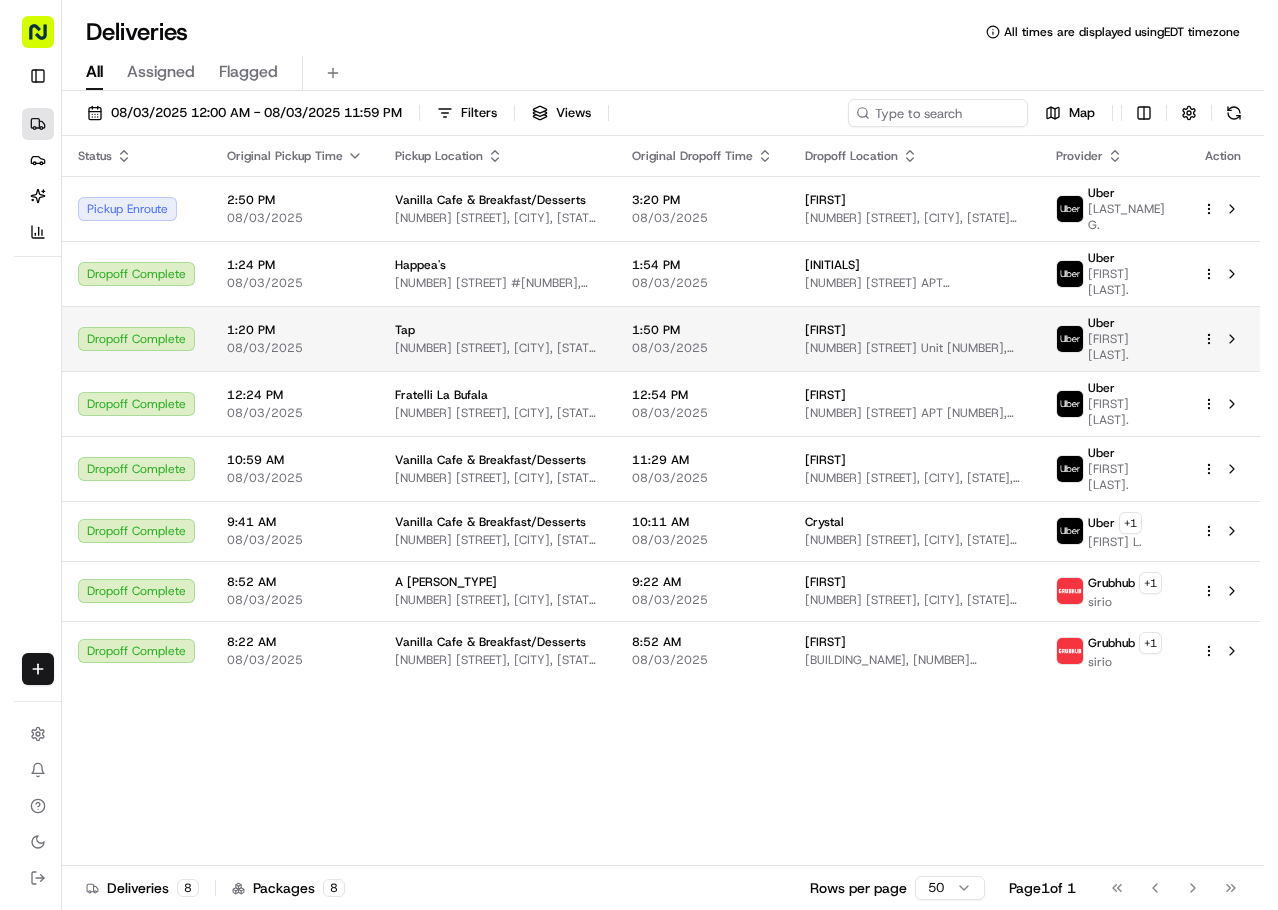 scroll, scrollTop: 0, scrollLeft: 0, axis: both 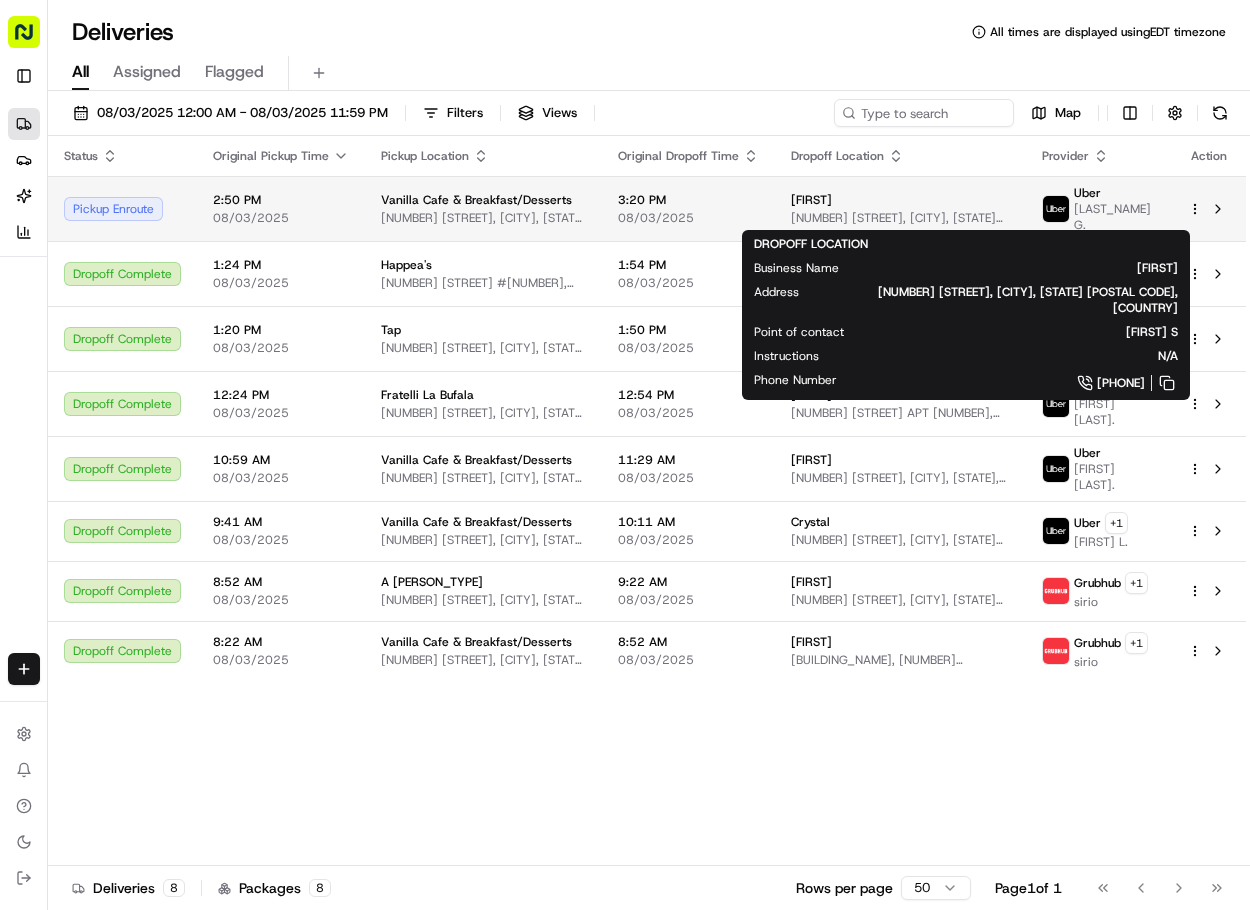 click on "[NUMBER] [STREET], [CITY], [STATE] [POSTAL CODE], [COUNTRY]" at bounding box center [900, 218] 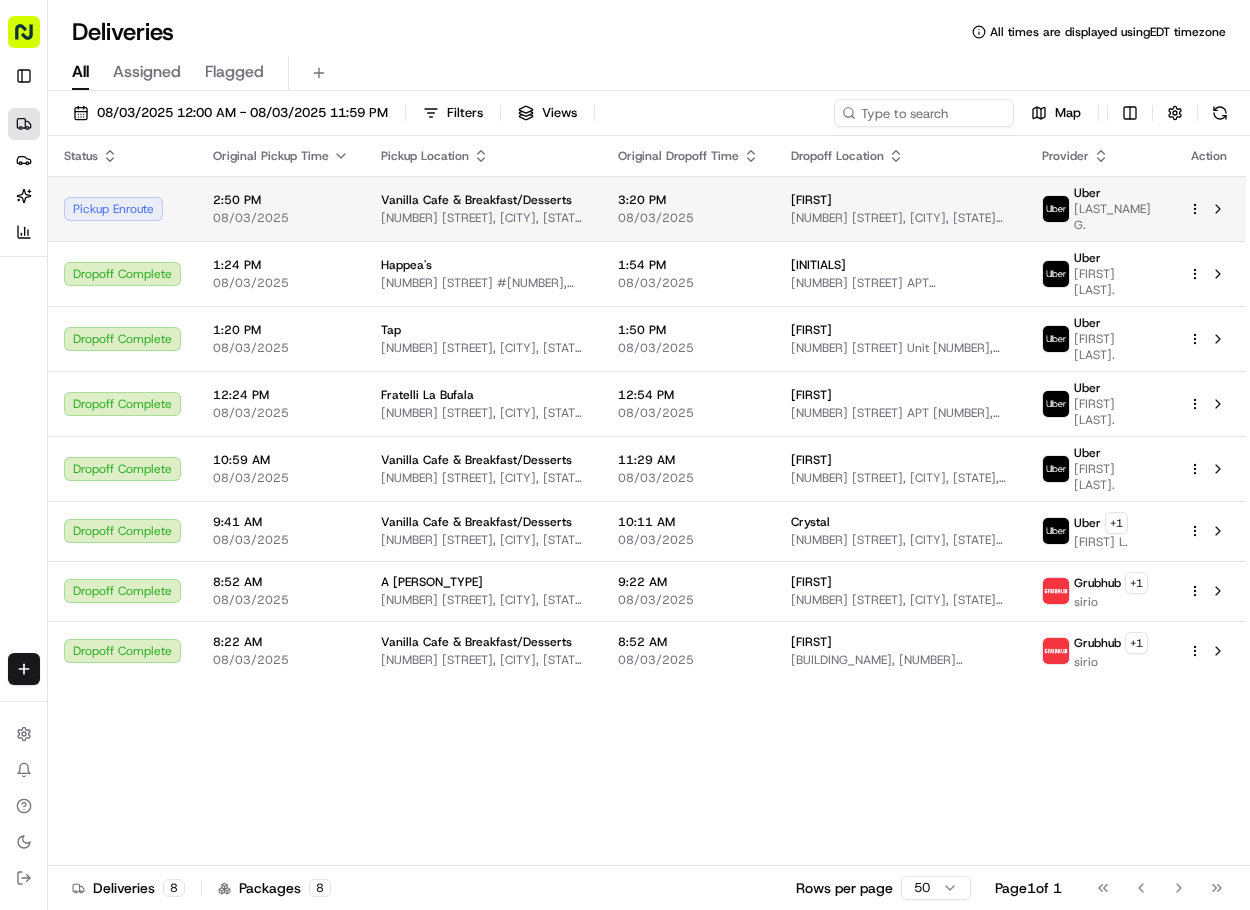 click on "[FIRST] [FIRST] S [NUMBER] [STREET], [CITY], [STATE] [POSTAL CODE], [COUNTRY]" at bounding box center [900, 209] 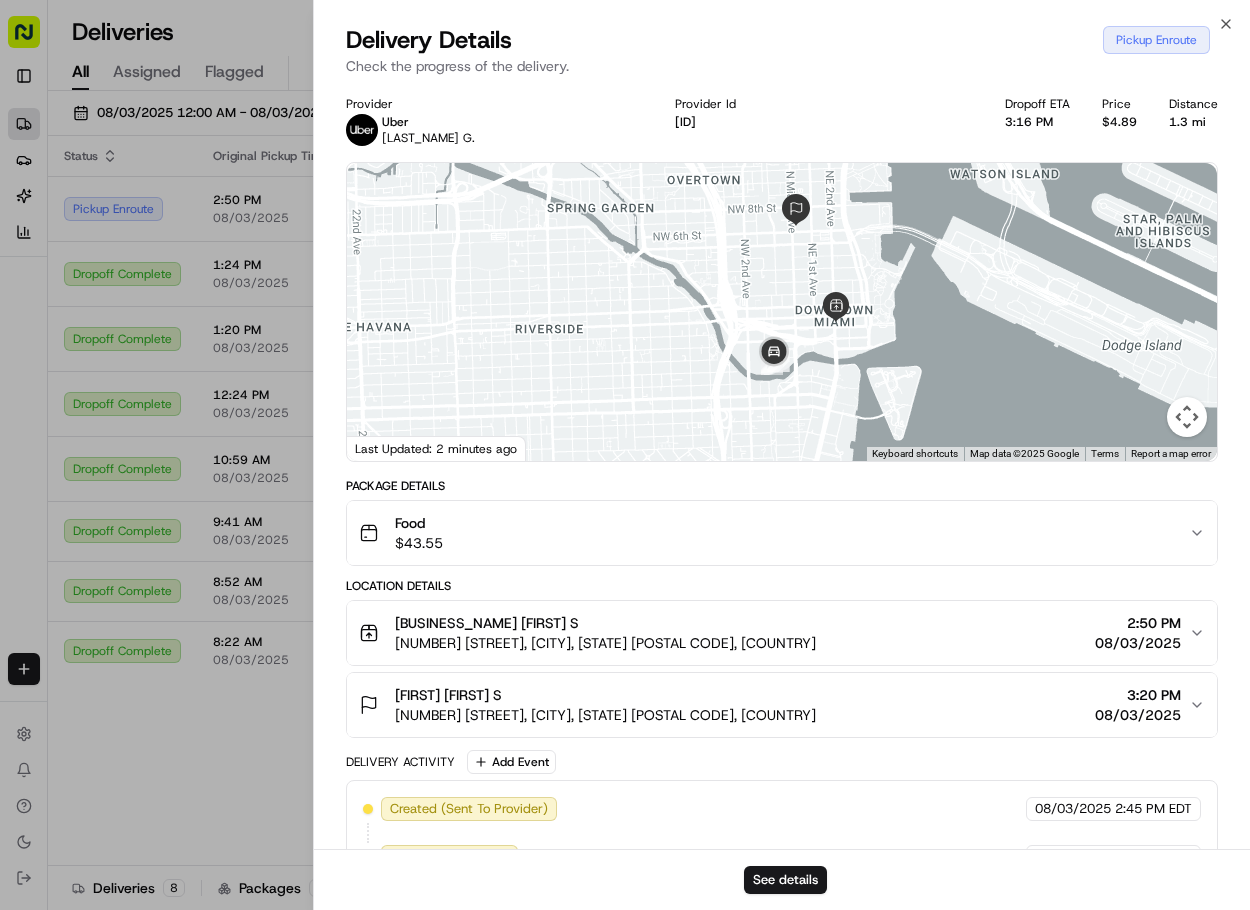 drag, startPoint x: 881, startPoint y: 357, endPoint x: 905, endPoint y: 341, distance: 28.84441 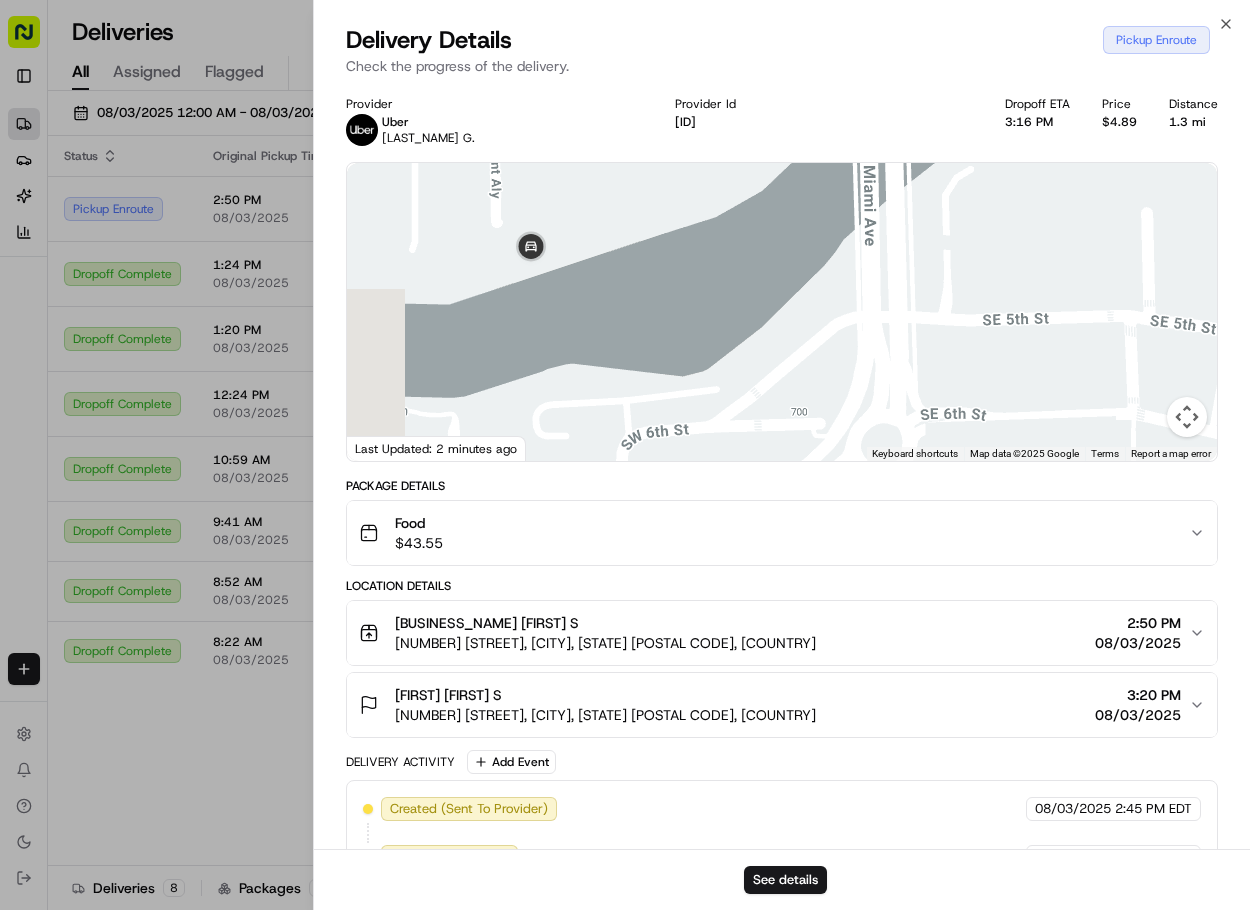 drag, startPoint x: 605, startPoint y: 318, endPoint x: 822, endPoint y: 266, distance: 223.14345 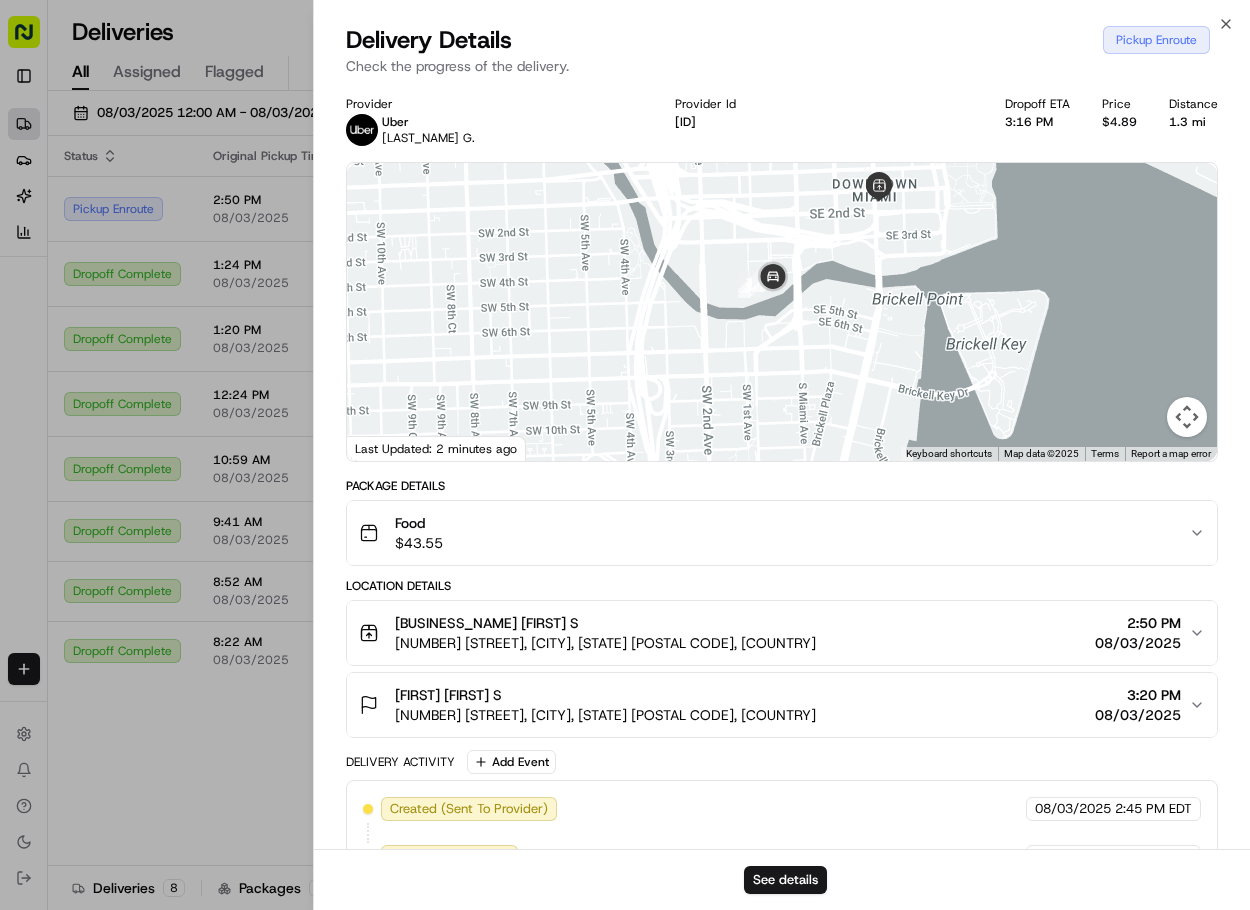 drag, startPoint x: 853, startPoint y: 245, endPoint x: 843, endPoint y: 294, distance: 50.01 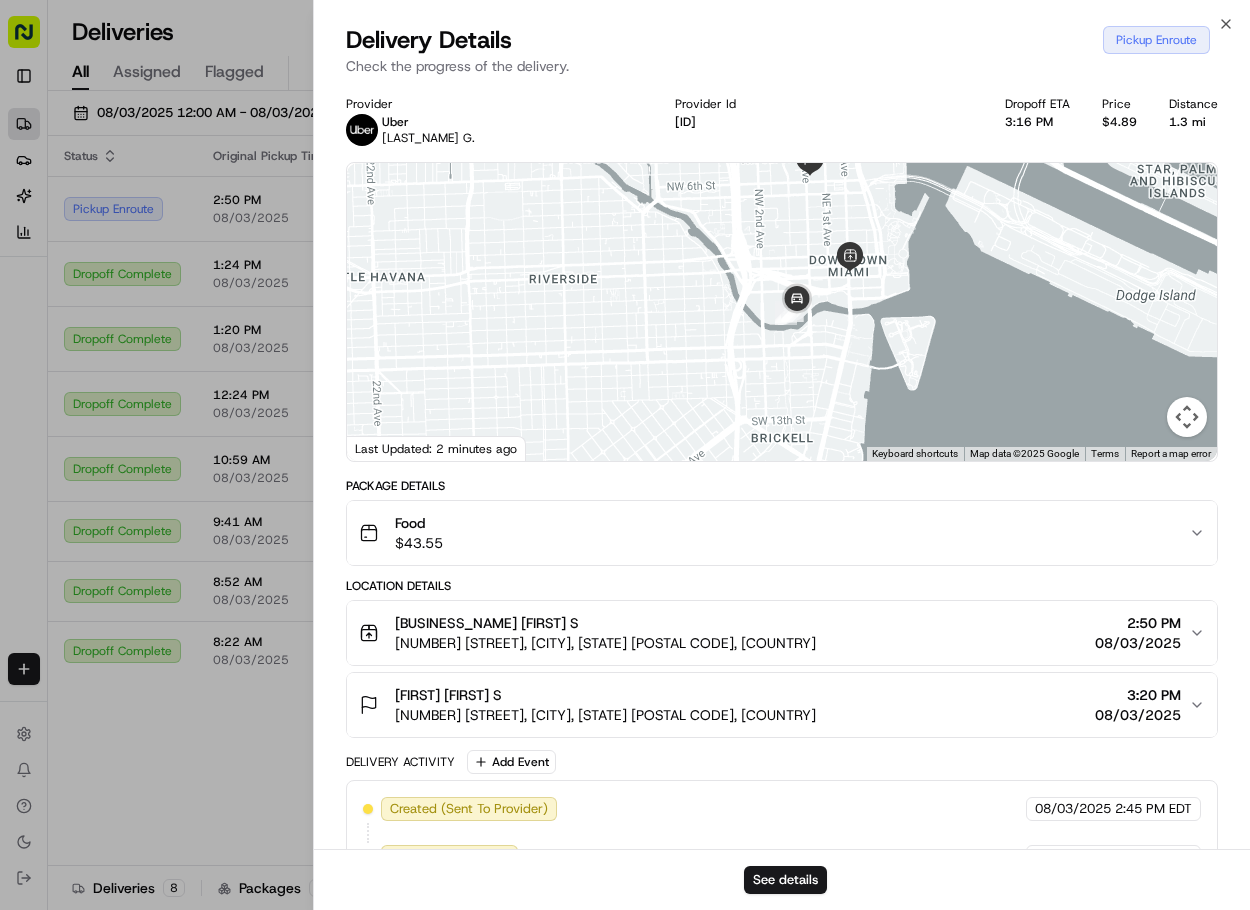 drag, startPoint x: 896, startPoint y: 269, endPoint x: 877, endPoint y: 297, distance: 33.83785 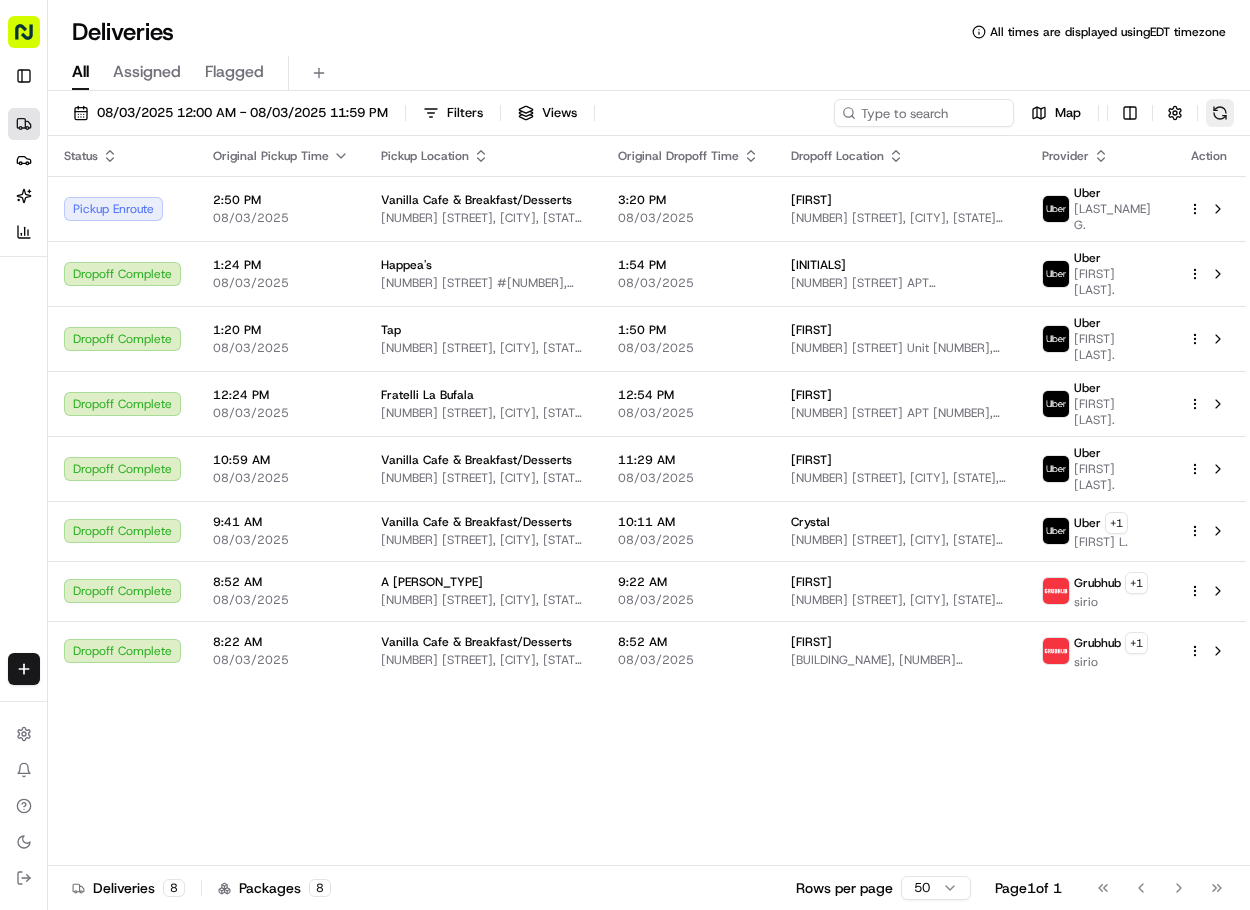 click at bounding box center [1220, 113] 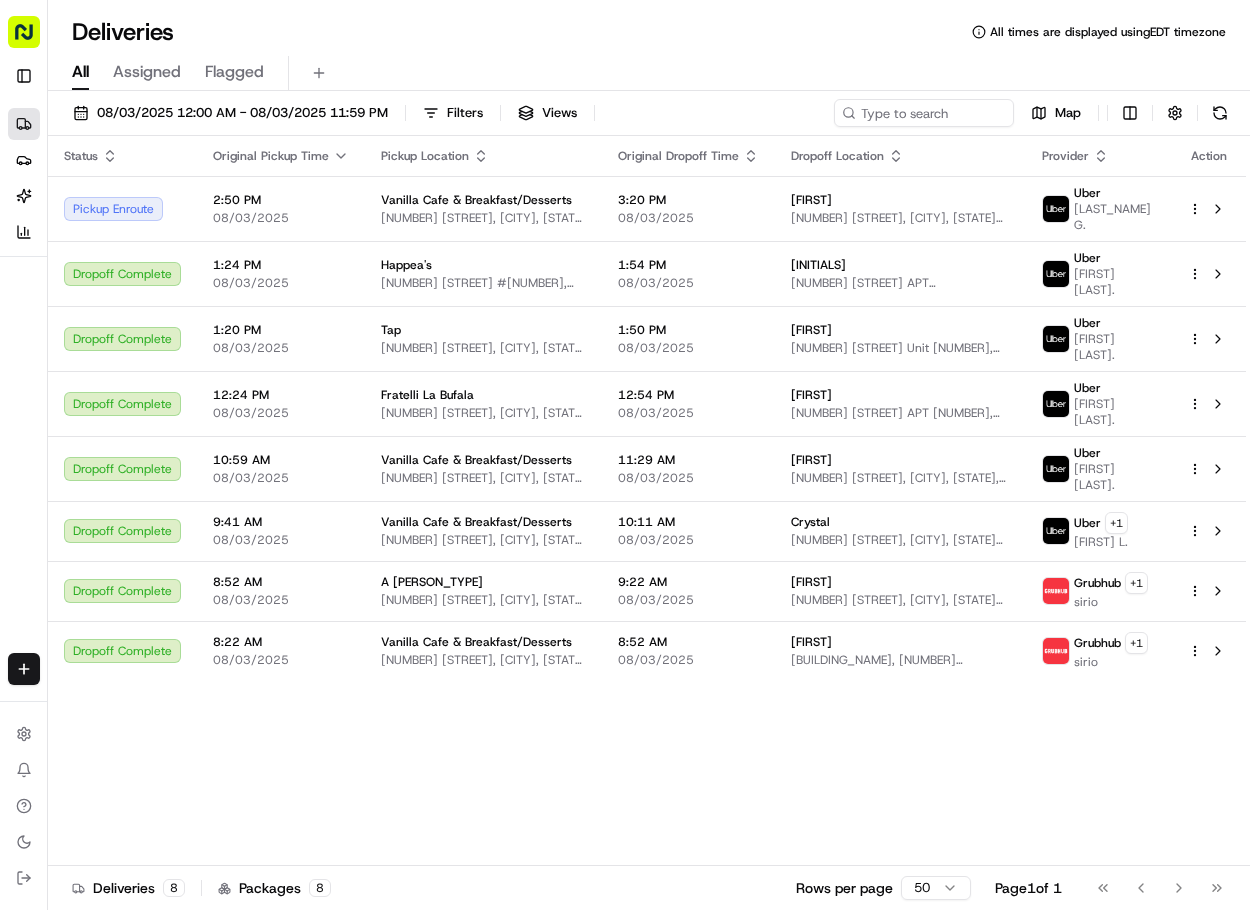 click on "Provider Action Pickup Enroute [TIME] [DATE] [BUSINESS_NAME] [NUMBER] [STREET], [CITY], [STATE] [POSTAL CODE], [COUNTRY] [TIME] [DATE] [FIRST] [NUMBER] [STREET], [CITY], [STATE] [POSTAL CODE], [COUNTRY] Uber [LAST_NAME] [LAST_INITIAL] Dropoff Complete [TIME] [DATE] [COMPANY] [NUMBER] [STREET] #[NUMBER], [CITY], [STATE] [POSTAL CODE], [COUNTRY] [TIME] [DATE] [INITIALS] [NUMBER] [STREET] APT [NUMBER], [CITY], [STATE] [POSTAL CODE], [COUNTRY] Uber [FIRST] [LAST_INITIAL] Dropoff Complete [TIME] [DATE] [COMPANY] [NUMBER] [STREET], [CITY], [STATE] [POSTAL CODE], [COUNTRY] [TIME] [DATE] [FIRST] [NUMBER] [STREET] Unit [NUMBER], [CITY], [STATE] [POSTAL CODE], [COUNTRY] Uber [LAST_NAME] [LAST_INITIAL] Dropoff Complete [TIME] [DATE] [COMPANY] [NUMBER] [STREET], [CITY], [STATE] [POSTAL CODE], [COUNTRY] [TIME] [DATE] [FIRST] [NUMBER] [STREET] APT [NUMBER], [CITY], [STATE] [POSTAL CODE], [COUNTRY] Uber [LAST_NAME] [LAST_INITIAL] Dropoff Complete [TIME] [DATE] [BUSINESS_NAME] [NUMBER] [STREET], [CITY], [STATE] [POSTAL CODE], [COUNTRY] [TIME] [DATE] [FIRST] [NUMBER] [STREET], [CITY], [STATE] [POSTAL CODE], [COUNTRY] Uber [FIRST] [LAST_INITIAL] Dropoff Complete +" at bounding box center [647, 501] 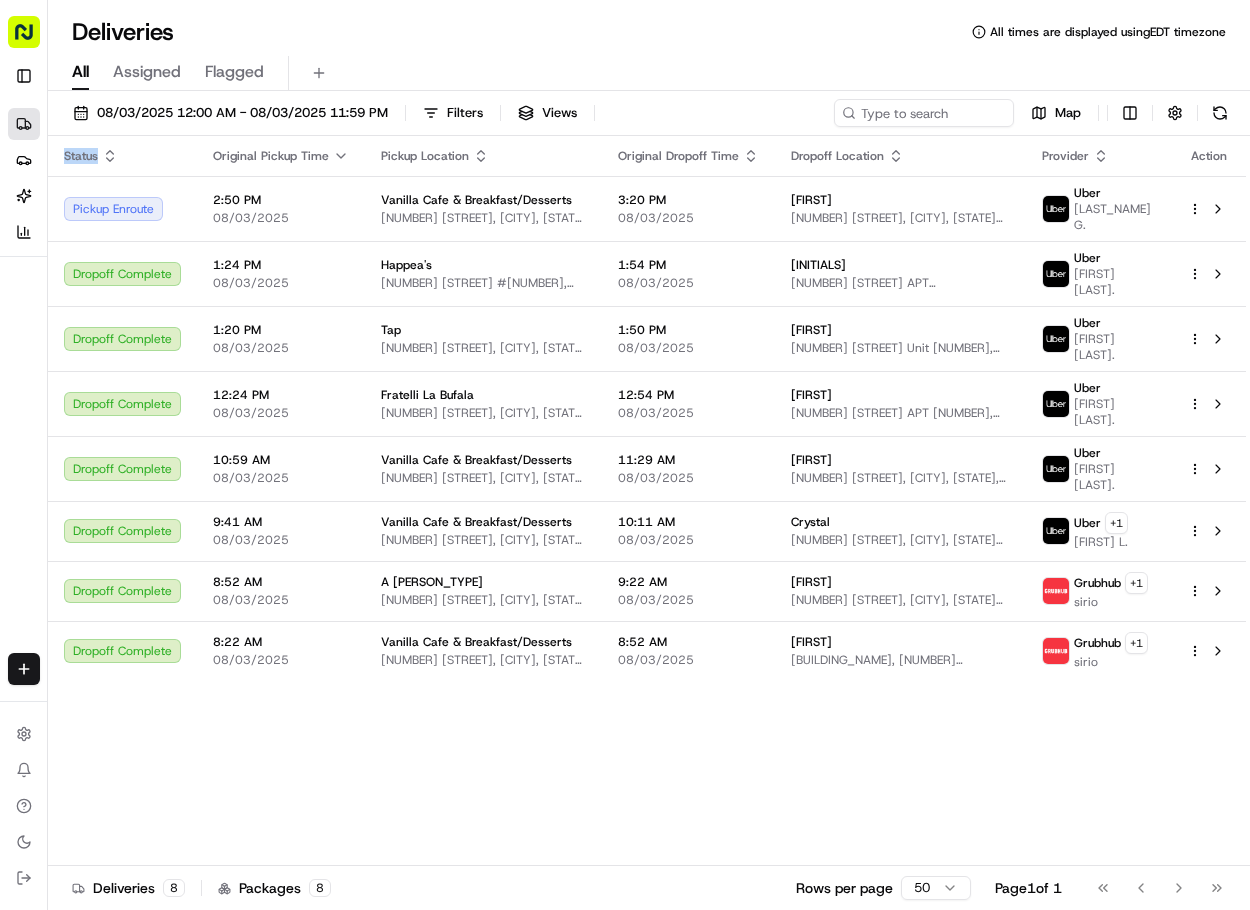 click on "Provider Action Pickup Enroute [TIME] [DATE] [BUSINESS_NAME] [NUMBER] [STREET], [CITY], [STATE] [POSTAL CODE], [COUNTRY] [TIME] [DATE] [FIRST] [NUMBER] [STREET], [CITY], [STATE] [POSTAL CODE], [COUNTRY] Uber [LAST_NAME] [LAST_INITIAL] Dropoff Complete [TIME] [DATE] [COMPANY] [NUMBER] [STREET] #[NUMBER], [CITY], [STATE] [POSTAL CODE], [COUNTRY] [TIME] [DATE] [INITIALS] [NUMBER] [STREET] APT [NUMBER], [CITY], [STATE] [POSTAL CODE], [COUNTRY] Uber [FIRST] [LAST_INITIAL] Dropoff Complete [TIME] [DATE] [COMPANY] [NUMBER] [STREET], [CITY], [STATE] [POSTAL CODE], [COUNTRY] [TIME] [DATE] [FIRST] [NUMBER] [STREET] Unit [NUMBER], [CITY], [STATE] [POSTAL CODE], [COUNTRY] Uber [LAST_NAME] [LAST_INITIAL] Dropoff Complete [TIME] [DATE] [COMPANY] [NUMBER] [STREET], [CITY], [STATE] [POSTAL CODE], [COUNTRY] [TIME] [DATE] [FIRST] [NUMBER] [STREET] APT [NUMBER], [CITY], [STATE] [POSTAL CODE], [COUNTRY] Uber [LAST_NAME] [LAST_INITIAL] Dropoff Complete [TIME] [DATE] [BUSINESS_NAME] [NUMBER] [STREET], [CITY], [STATE] [POSTAL CODE], [COUNTRY] [TIME] [DATE] [FIRST] [NUMBER] [STREET], [CITY], [STATE] [POSTAL CODE], [COUNTRY] Uber [FIRST] [LAST_INITIAL] Dropoff Complete +" at bounding box center [647, 501] 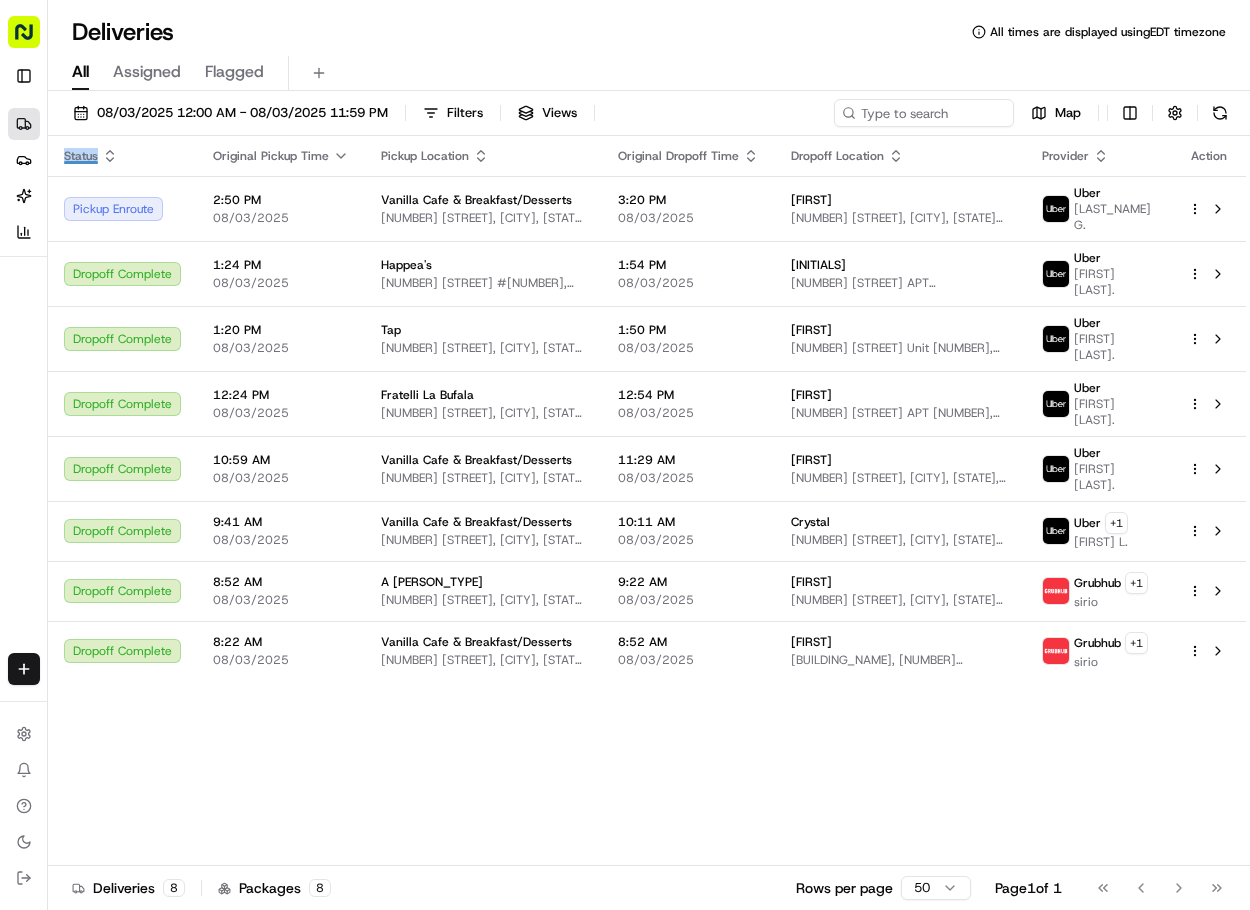 click on "Provider Action Pickup Enroute [TIME] [DATE] [BUSINESS_NAME] [NUMBER] [STREET], [CITY], [STATE] [POSTAL CODE], [COUNTRY] [TIME] [DATE] [FIRST] [NUMBER] [STREET], [CITY], [STATE] [POSTAL CODE], [COUNTRY] Uber [LAST_NAME] [LAST_INITIAL] Dropoff Complete [TIME] [DATE] [COMPANY] [NUMBER] [STREET] #[NUMBER], [CITY], [STATE] [POSTAL CODE], [COUNTRY] [TIME] [DATE] [INITIALS] [NUMBER] [STREET] APT [NUMBER], [CITY], [STATE] [POSTAL CODE], [COUNTRY] Uber [FIRST] [LAST_INITIAL] Dropoff Complete [TIME] [DATE] [COMPANY] [NUMBER] [STREET], [CITY], [STATE] [POSTAL CODE], [COUNTRY] [TIME] [DATE] [FIRST] [NUMBER] [STREET] Unit [NUMBER], [CITY], [STATE] [POSTAL CODE], [COUNTRY] Uber [LAST_NAME] [LAST_INITIAL] Dropoff Complete [TIME] [DATE] [COMPANY] [NUMBER] [STREET], [CITY], [STATE] [POSTAL CODE], [COUNTRY] [TIME] [DATE] [FIRST] [NUMBER] [STREET] APT [NUMBER], [CITY], [STATE] [POSTAL CODE], [COUNTRY] Uber [LAST_NAME] [LAST_INITIAL] Dropoff Complete [TIME] [DATE] [BUSINESS_NAME] [NUMBER] [STREET], [CITY], [STATE] [POSTAL CODE], [COUNTRY] [TIME] [DATE] [FIRST] [NUMBER] [STREET], [CITY], [STATE] [POSTAL CODE], [COUNTRY] Uber [FIRST] [LAST_INITIAL] Dropoff Complete +" at bounding box center (647, 501) 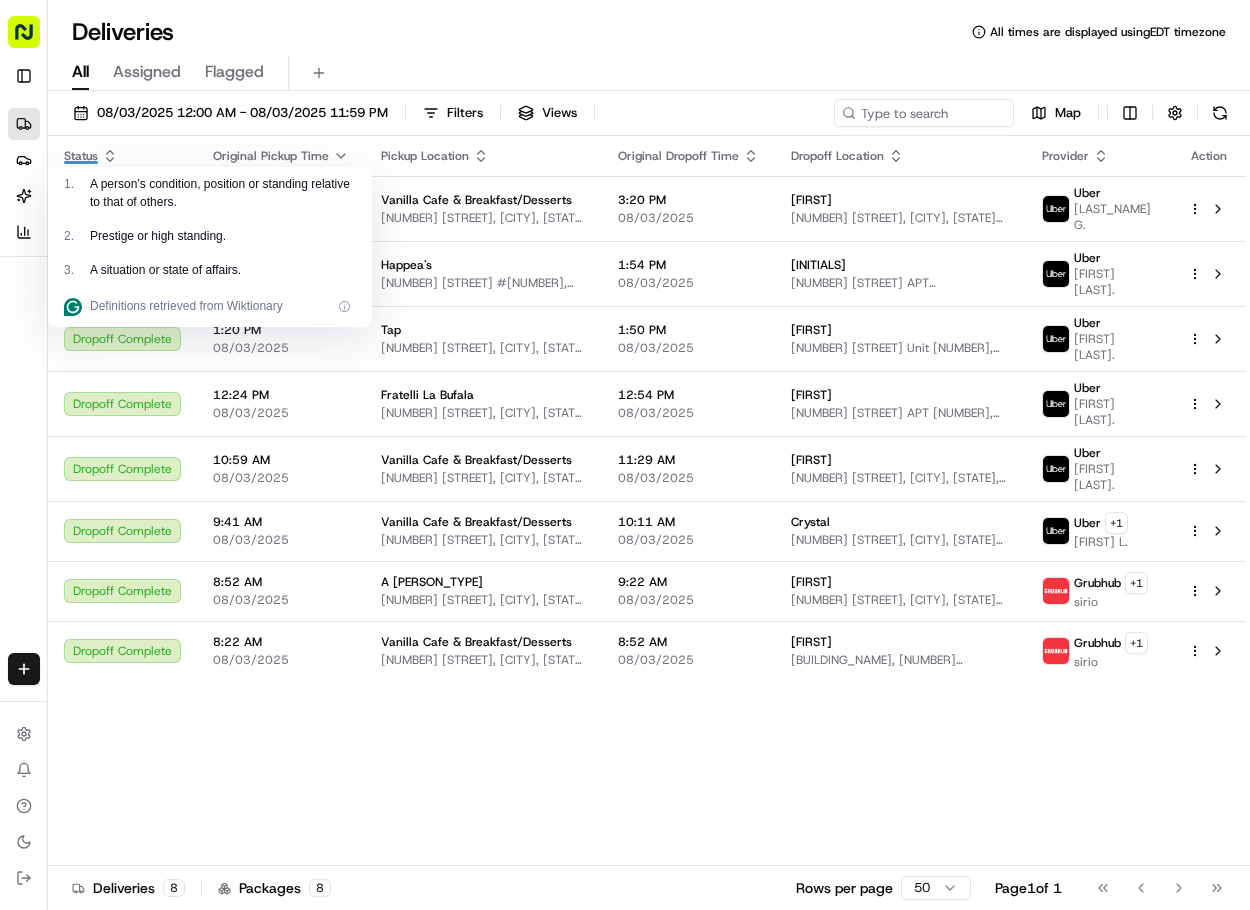 click on "Deliveries All times are displayed using  EDT   timezone" at bounding box center (649, 32) 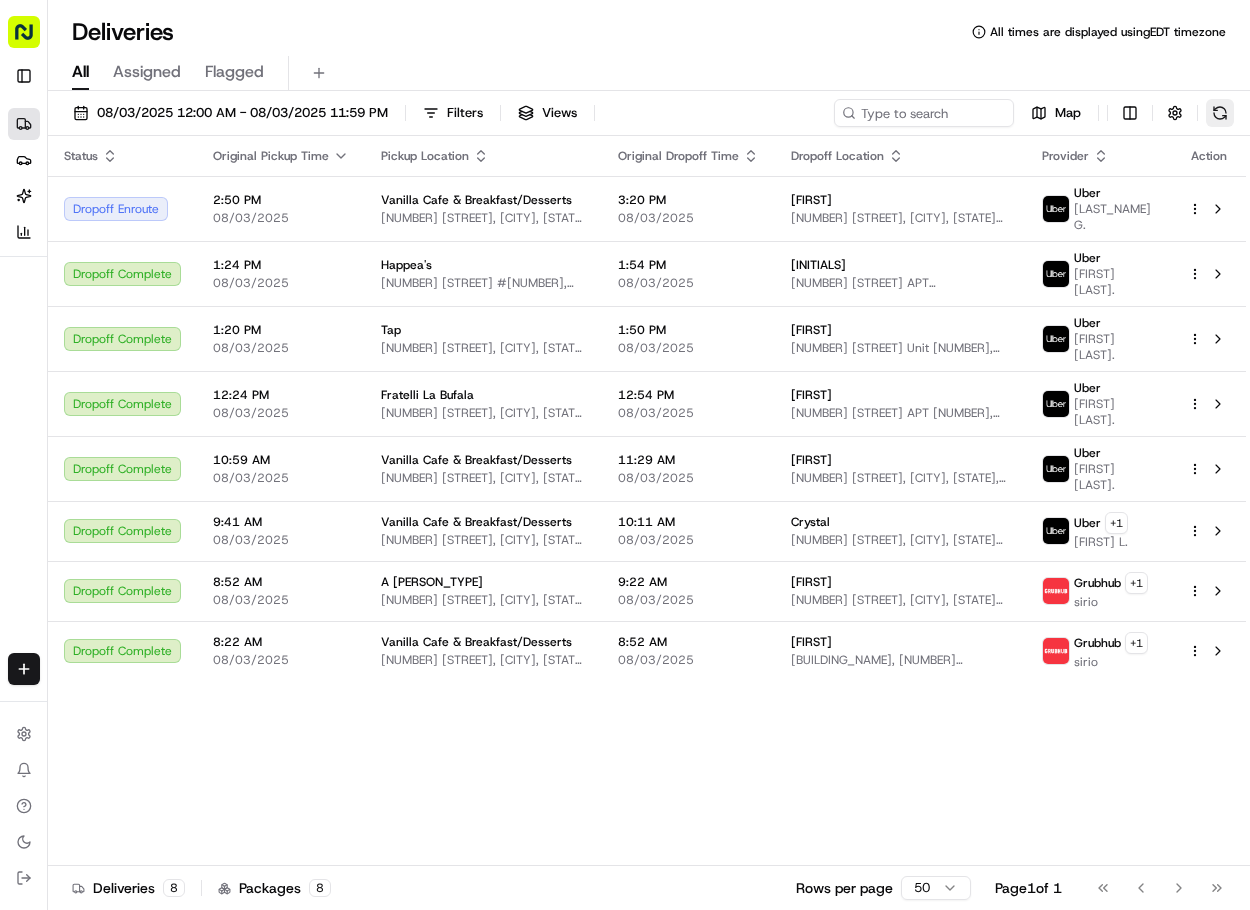 click at bounding box center (1220, 113) 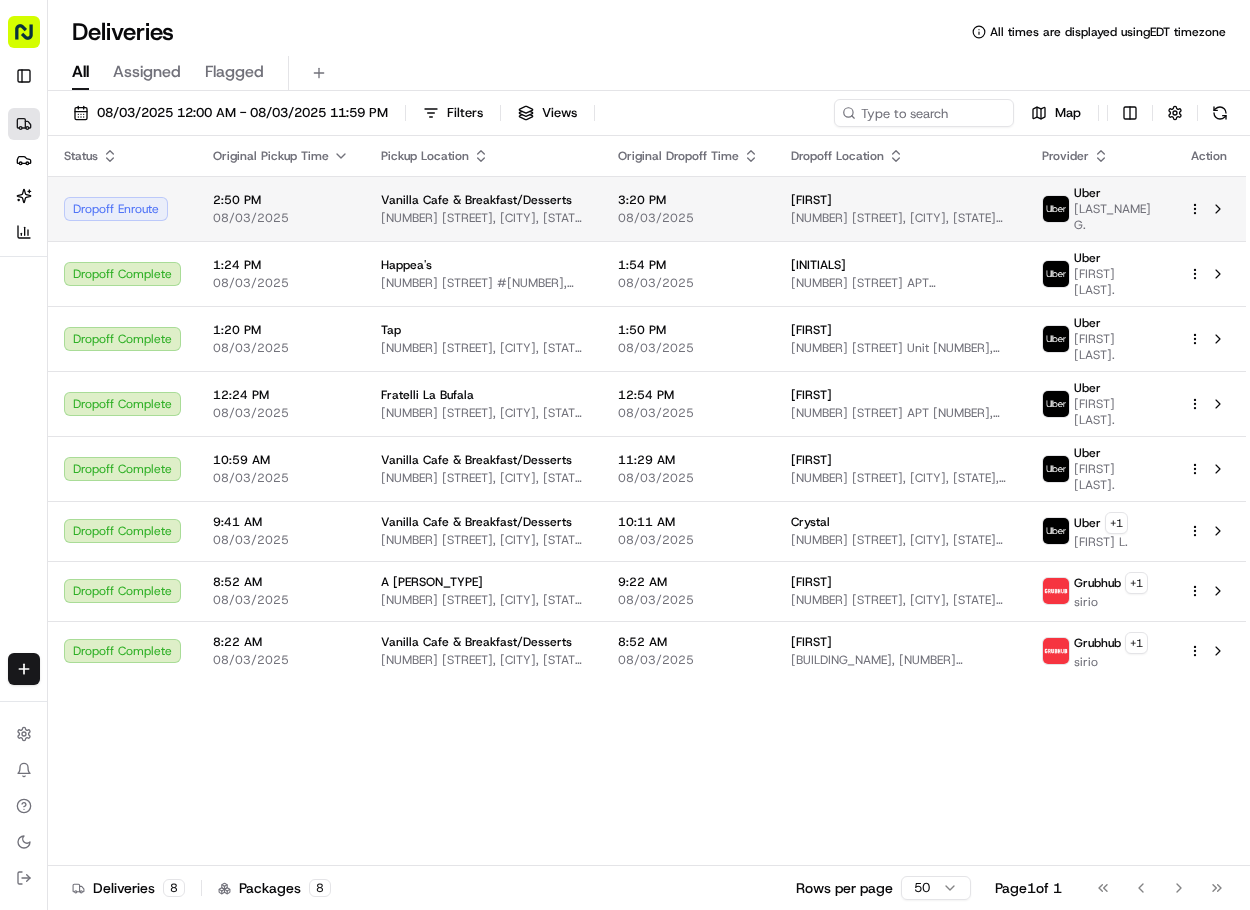 click on "[FIRST]" at bounding box center (900, 200) 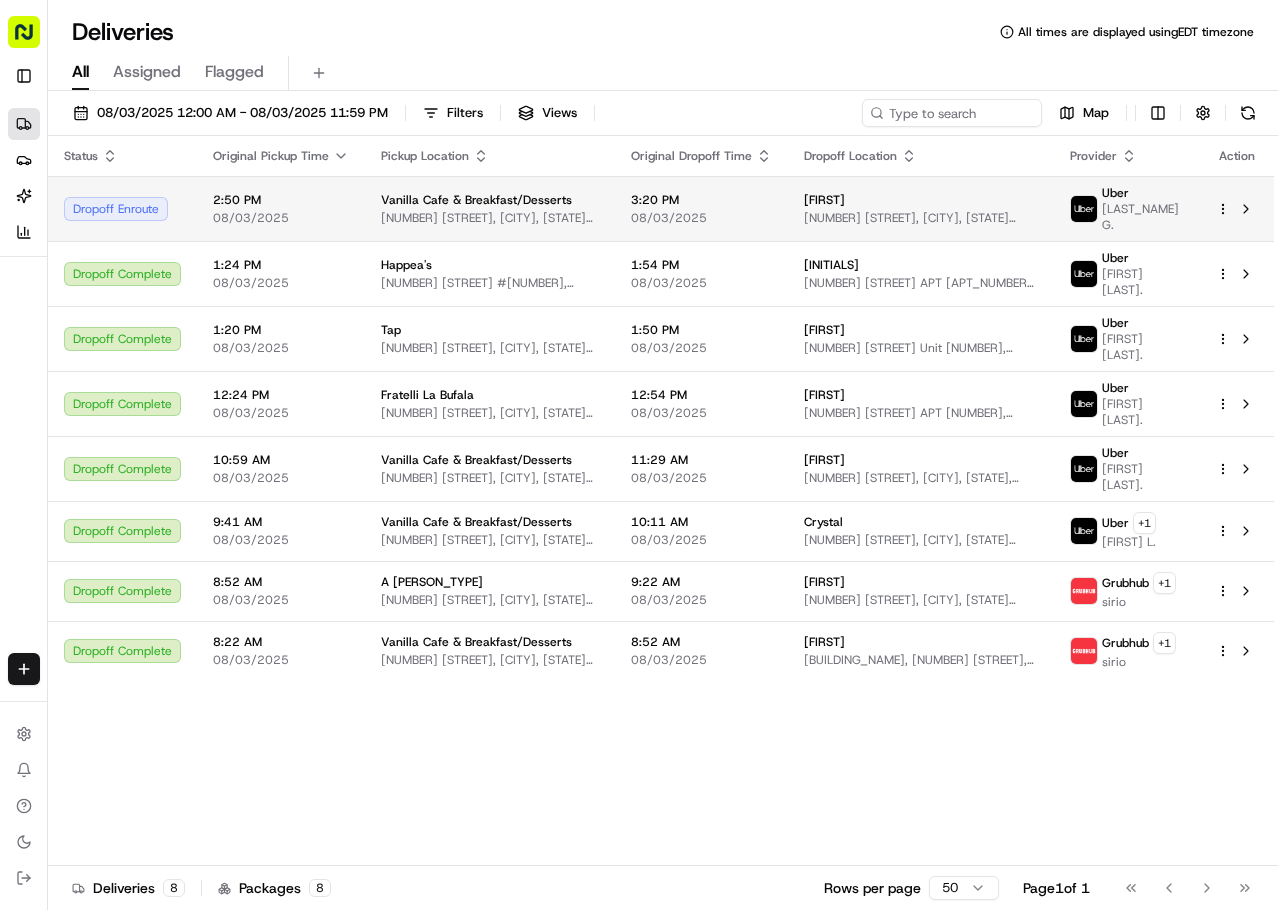 click on "[FIRST]" at bounding box center (921, 200) 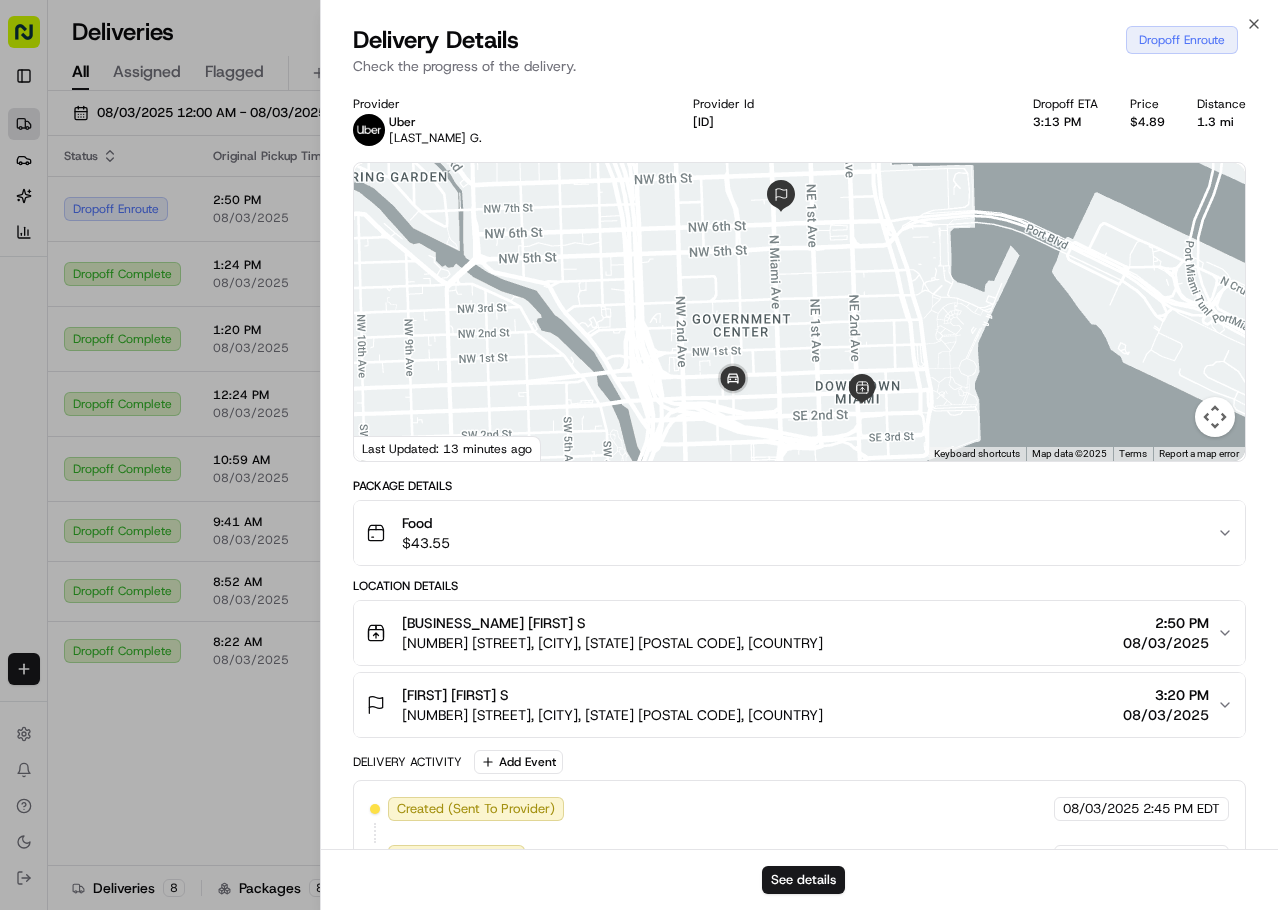 drag, startPoint x: 979, startPoint y: 261, endPoint x: 977, endPoint y: 303, distance: 42.047592 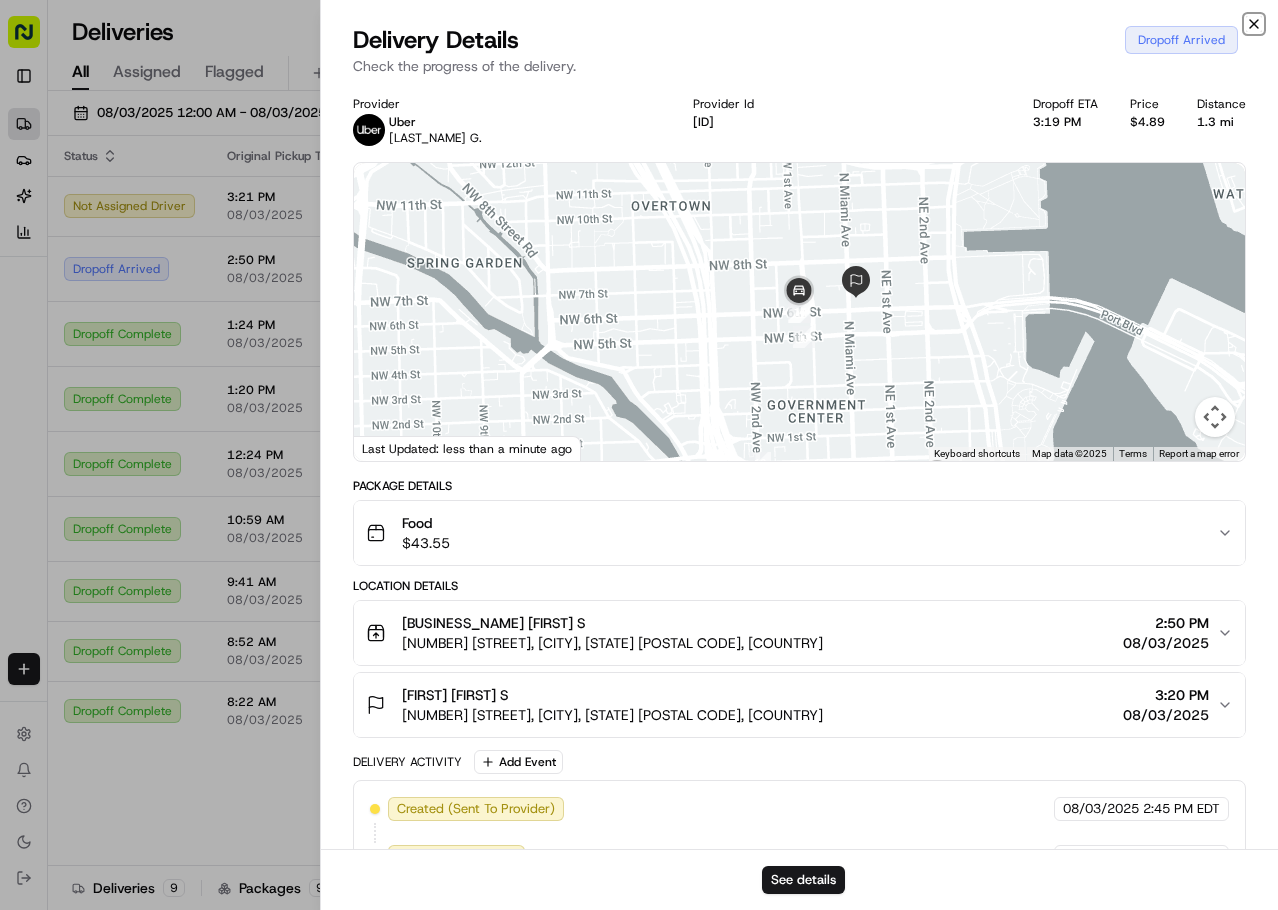 click 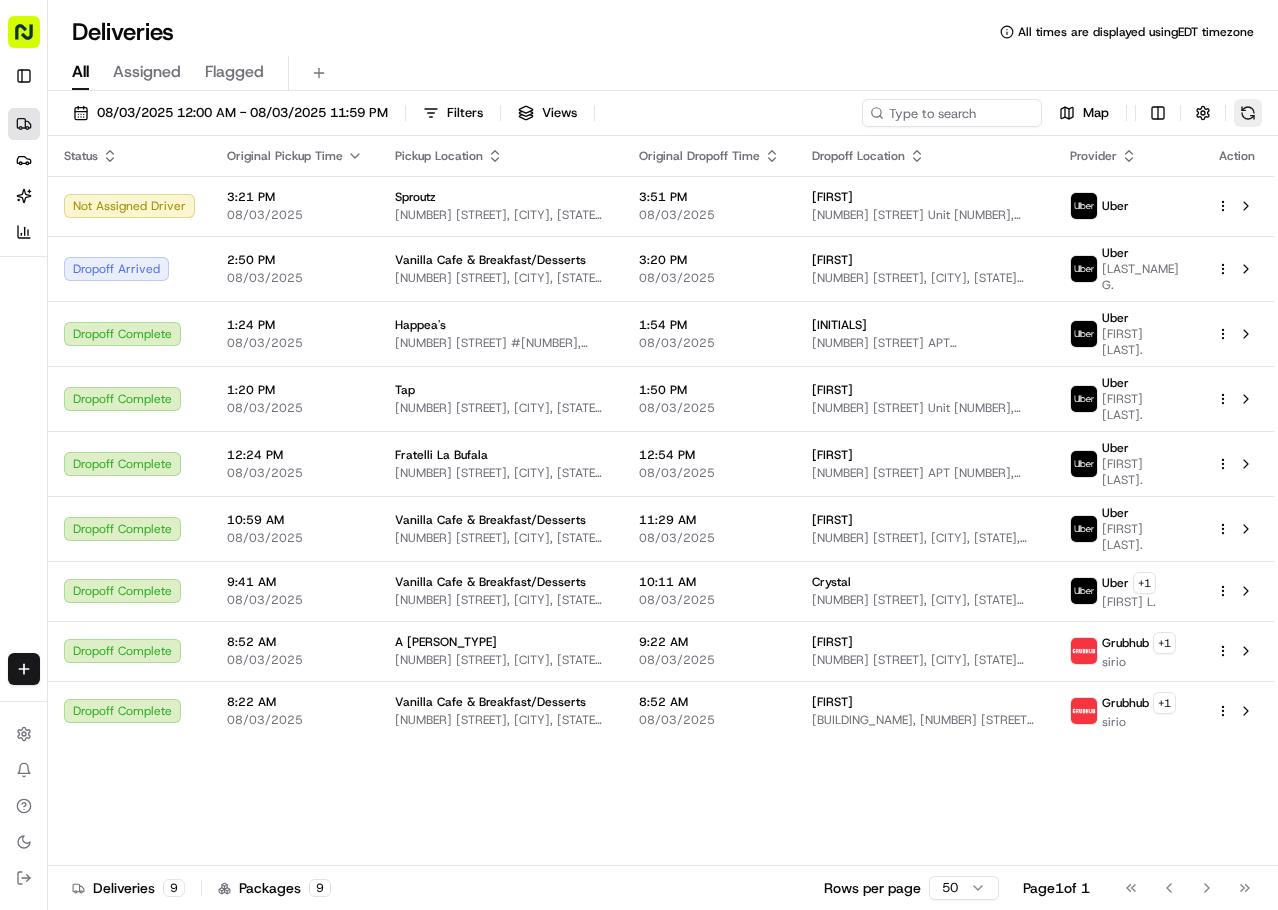 click at bounding box center (1248, 113) 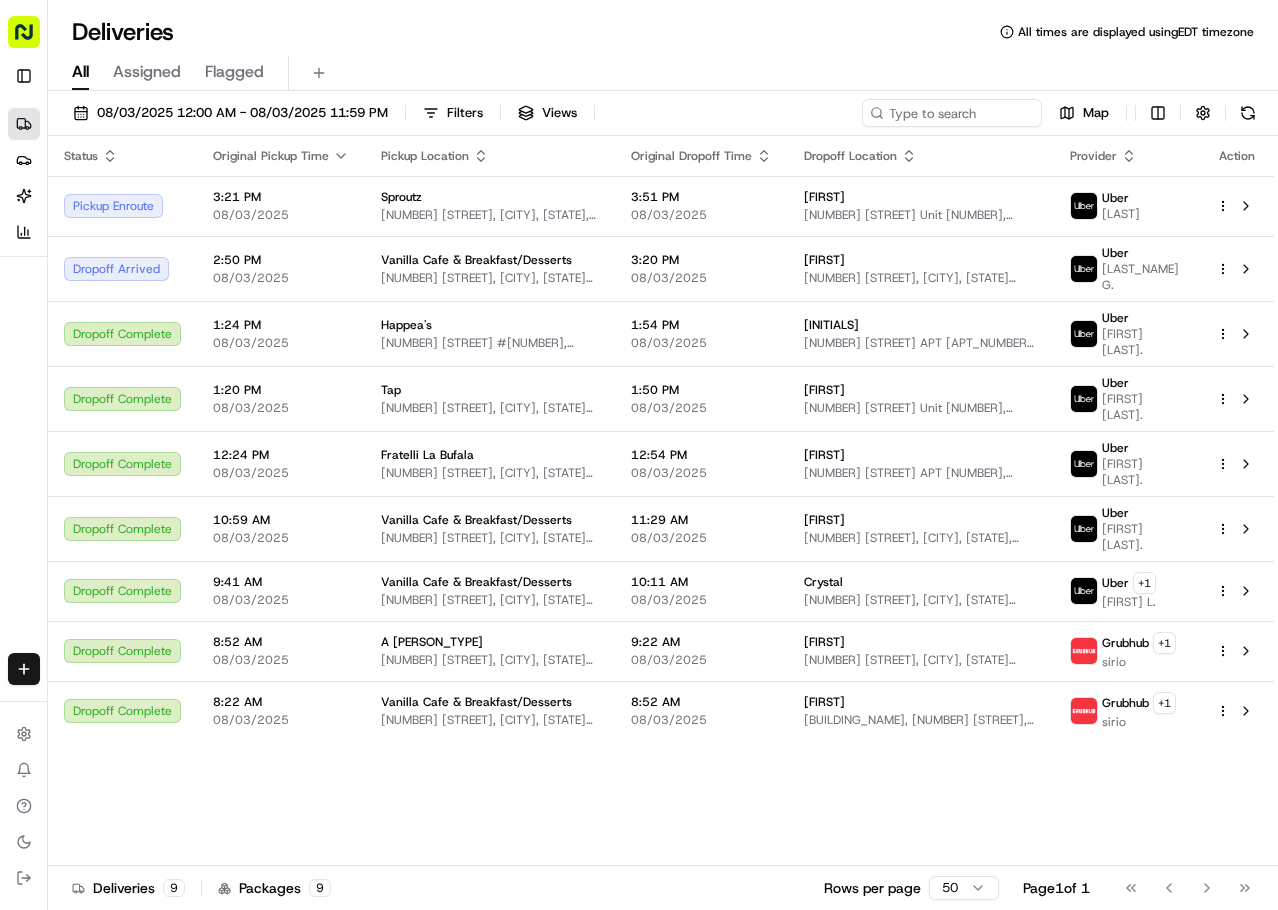 click on "Provider Action Pickup Enroute [TIME] [DATE] [COMPANY] [NUMBER] [STREET], [CITY], [STATE] [POSTAL CODE], [COUNTRY] [TIME] [DATE] [FIRST] [NUMBER] [STREET] Unit [NUMBER], [CITY], [STATE] [POSTAL CODE], [COUNTRY] Uber [LAST_NAME] [LAST_INITIAL] Dropoff Arrived [TIME] [DATE] [BUSINESS_NAME] [NUMBER] [STREET], [CITY], [STATE] [POSTAL CODE], [COUNTRY] [TIME] [DATE] [FIRST] [NUMBER] [STREET], [CITY], [STATE] [POSTAL CODE], [COUNTRY] Uber [LAST_NAME] [LAST_INITIAL] Dropoff Complete [TIME] [DATE] [COMPANY] [NUMBER] [STREET] #[NUMBER], [CITY], [STATE] [POSTAL CODE], [COUNTRY] [TIME] [DATE] [INITIALS] [NUMBER] [STREET] APT [NUMBER], [CITY], [STATE] [POSTAL CODE], [COUNTRY] Uber [FIRST] [LAST_INITIAL] Dropoff Complete [TIME] [DATE] [COMPANY] [NUMBER] [STREET], [CITY], [STATE] [POSTAL CODE], [COUNTRY] [TIME] [DATE] [FIRST] [NUMBER] [STREET] Unit [NUMBER], [CITY], [STATE] [POSTAL CODE], [COUNTRY] Uber [LAST_NAME] [LAST_INITIAL] Dropoff Complete [TIME] [DATE] [COMPANY] [NUMBER] [STREET], [CITY], [STATE] [POSTAL CODE], [COUNTRY] [TIME] [DATE] [FIRST] [NUMBER] [STREET] APT [NUMBER], [CITY], [STATE] [POSTAL CODE], [COUNTRY] Uber [LAST_NAME] [LAST_INITIAL] Dropoff Complete [TIME] [DATE]" at bounding box center [661, 501] 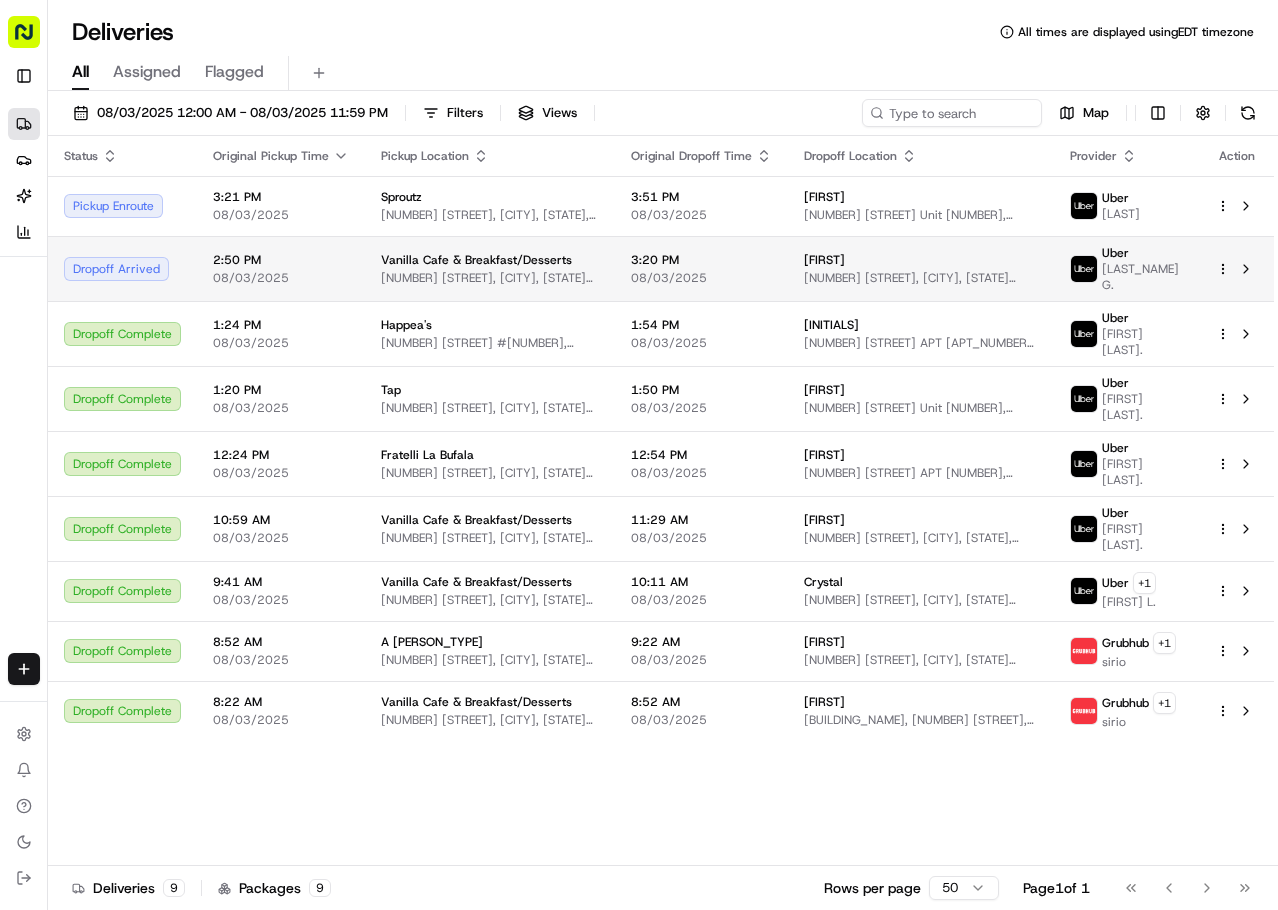 click on "[NUMBER] [STREET], [CITY], [STATE] [POSTAL CODE], [COUNTRY]" at bounding box center (921, 278) 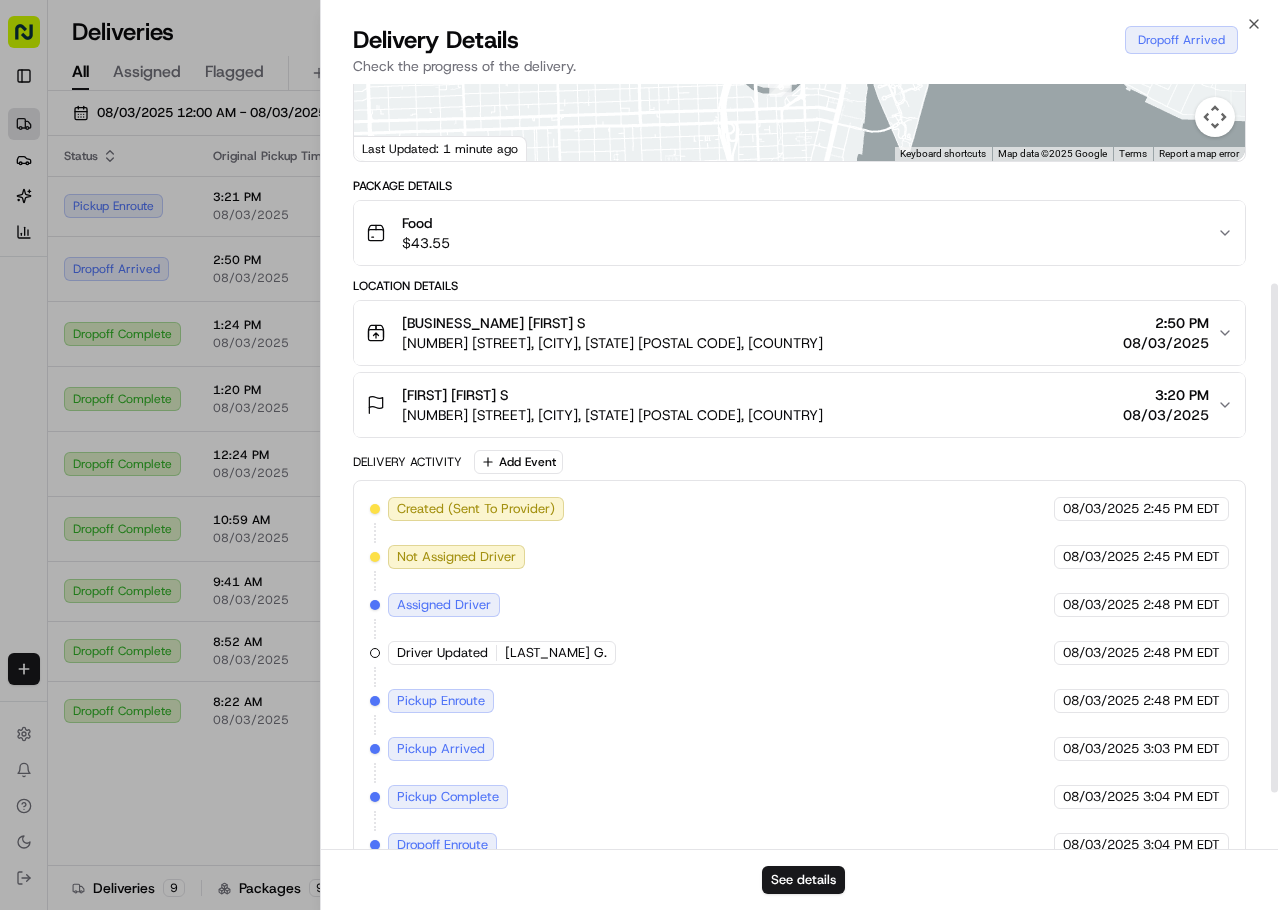scroll, scrollTop: 385, scrollLeft: 0, axis: vertical 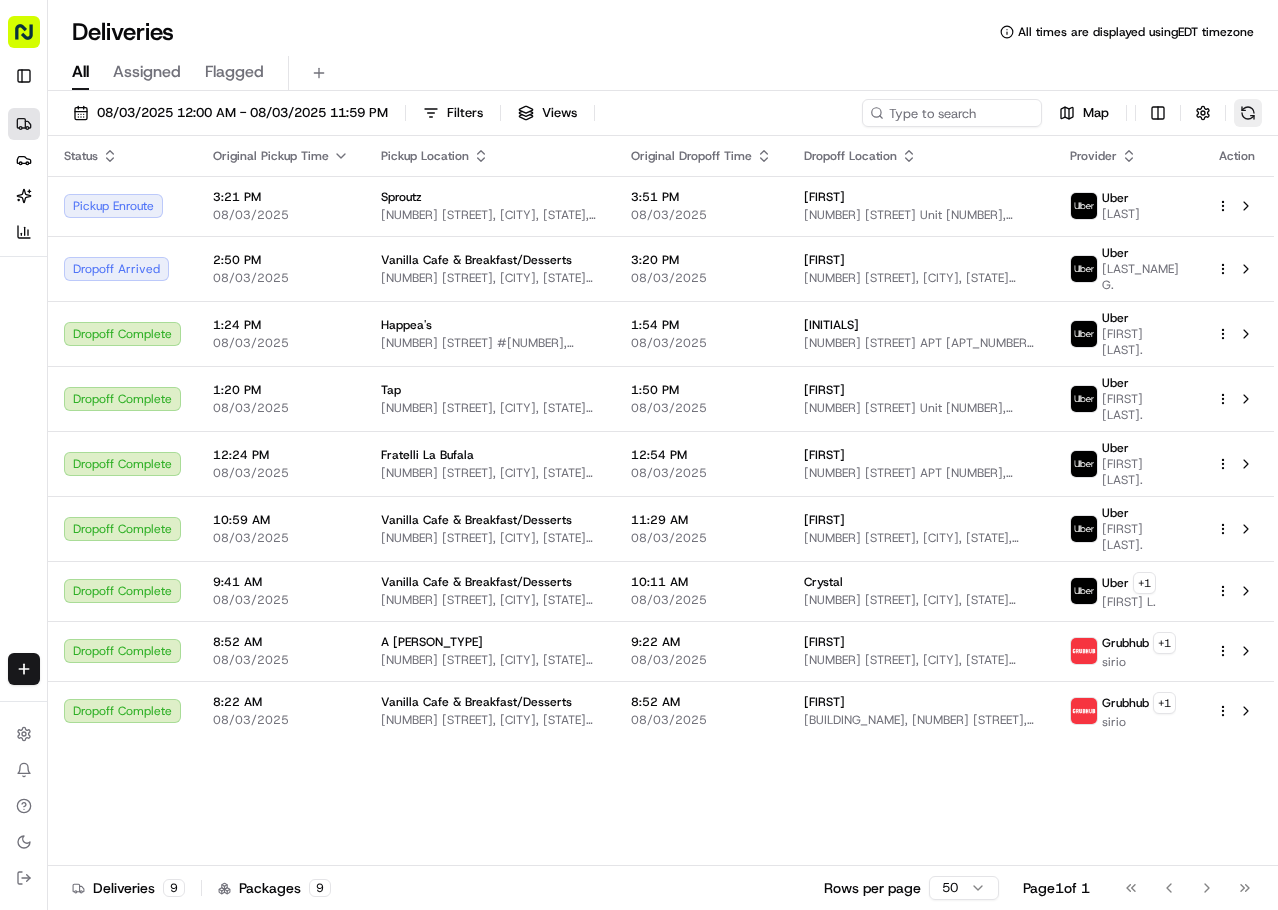 click at bounding box center (1248, 113) 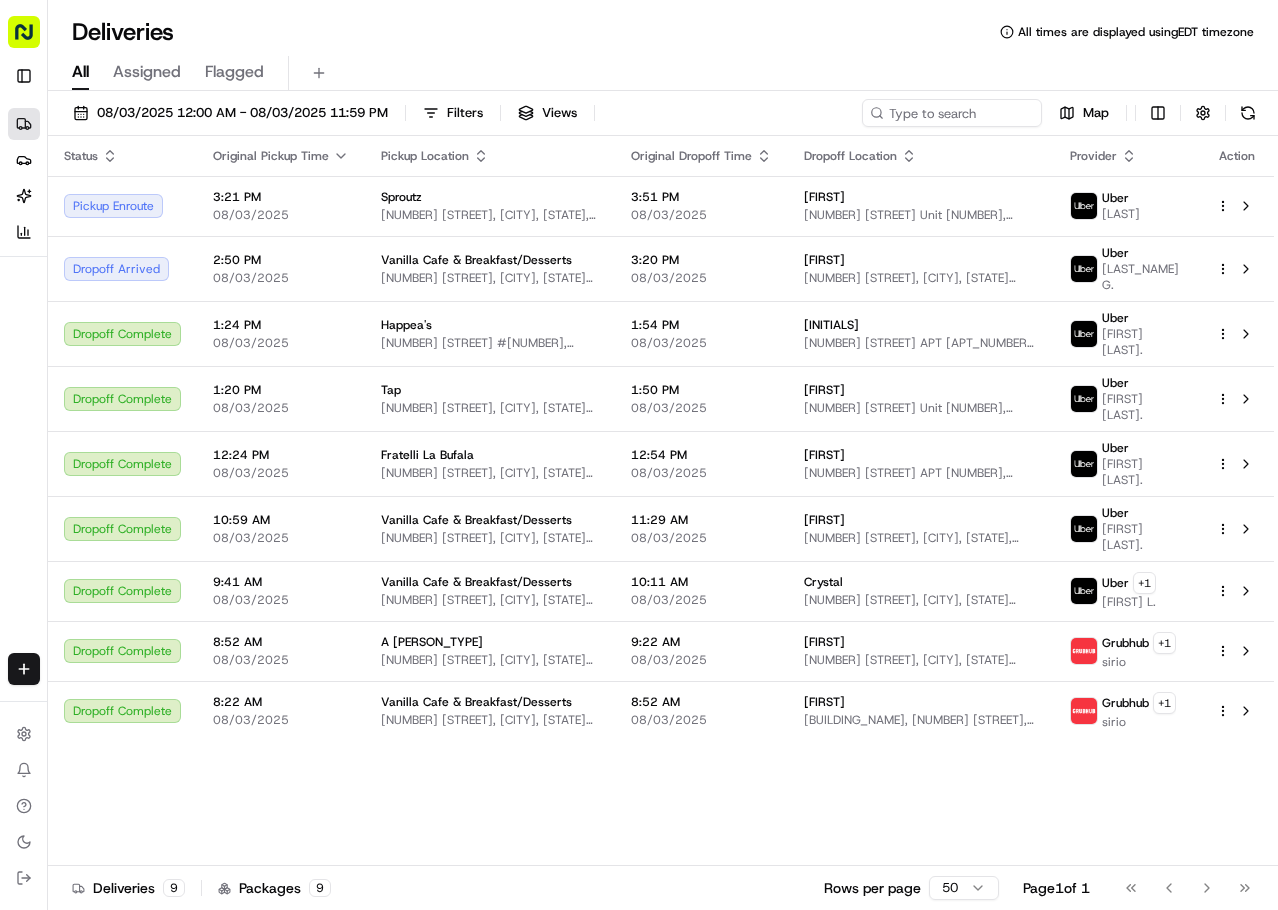 click on "Provider Action Pickup Enroute [TIME] [DATE] [COMPANY] [NUMBER] [STREET], [CITY], [STATE] [POSTAL CODE], [COUNTRY] [TIME] [DATE] [FIRST] [NUMBER] [STREET] Unit [NUMBER], [CITY], [STATE] [POSTAL CODE], [COUNTRY] Uber [LAST_NAME] [LAST_INITIAL] Dropoff Arrived [TIME] [DATE] [BUSINESS_NAME] [NUMBER] [STREET], [CITY], [STATE] [POSTAL CODE], [COUNTRY] [TIME] [DATE] [FIRST] [NUMBER] [STREET], [CITY], [STATE] [POSTAL CODE], [COUNTRY] Uber [LAST_NAME] [LAST_INITIAL] Dropoff Complete [TIME] [DATE] [COMPANY] [NUMBER] [STREET] #[NUMBER], [CITY], [STATE] [POSTAL CODE], [COUNTRY] [TIME] [DATE] [INITIALS] [NUMBER] [STREET] APT [NUMBER], [CITY], [STATE] [POSTAL CODE], [COUNTRY] Uber [FIRST] [LAST_INITIAL] Dropoff Complete [TIME] [DATE] [COMPANY] [NUMBER] [STREET], [CITY], [STATE] [POSTAL CODE], [COUNTRY] [TIME] [DATE] [FIRST] [NUMBER] [STREET] Unit [NUMBER], [CITY], [STATE] [POSTAL CODE], [COUNTRY] Uber [LAST_NAME] [LAST_INITIAL] Dropoff Complete [TIME] [DATE] [COMPANY] [NUMBER] [STREET], [CITY], [STATE] [POSTAL CODE], [COUNTRY] [TIME] [DATE] [FIRST] [NUMBER] [STREET] APT [NUMBER], [CITY], [STATE] [POSTAL CODE], [COUNTRY] Uber [LAST_NAME] [LAST_INITIAL] Dropoff Complete [TIME] [DATE]" at bounding box center [661, 501] 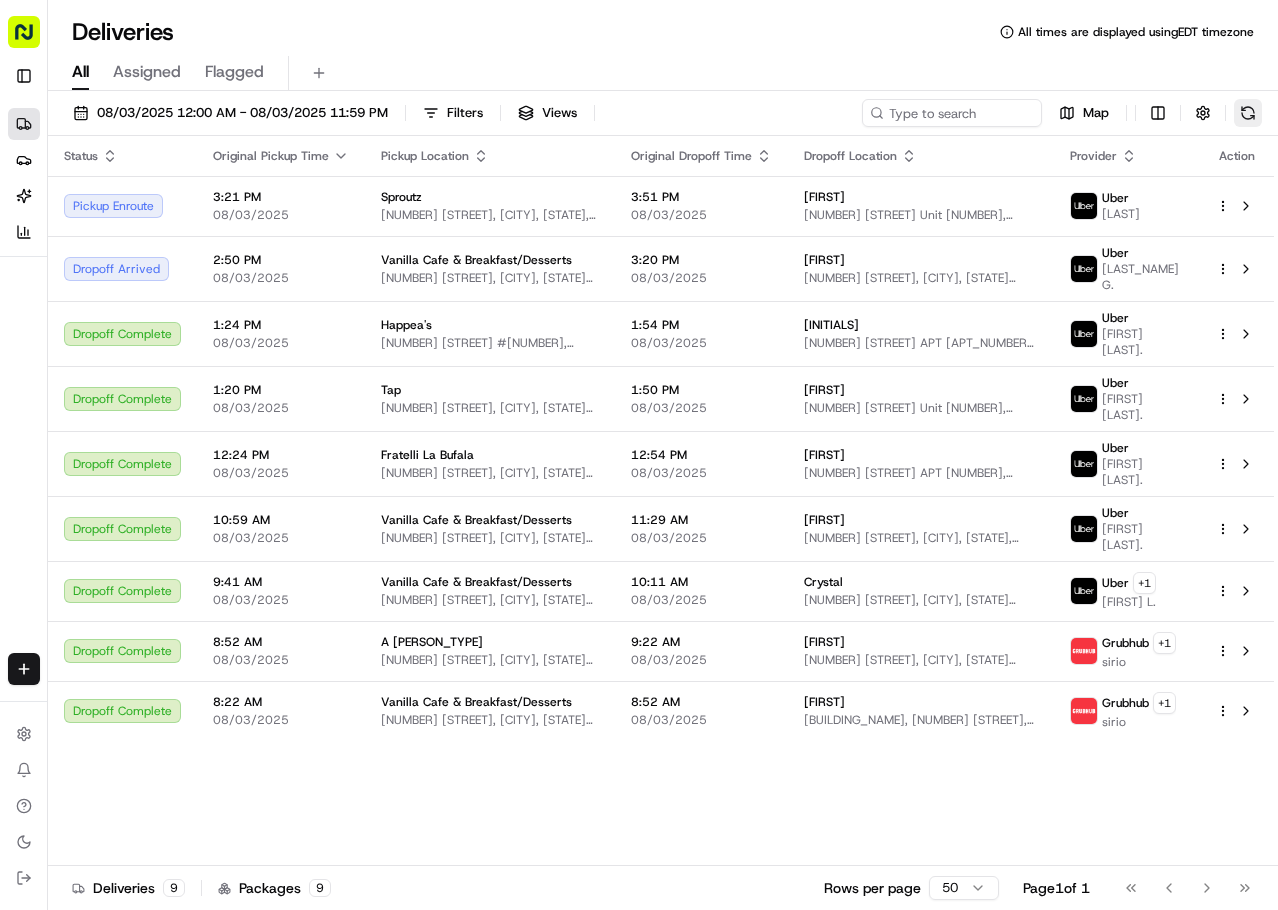 click at bounding box center (1248, 113) 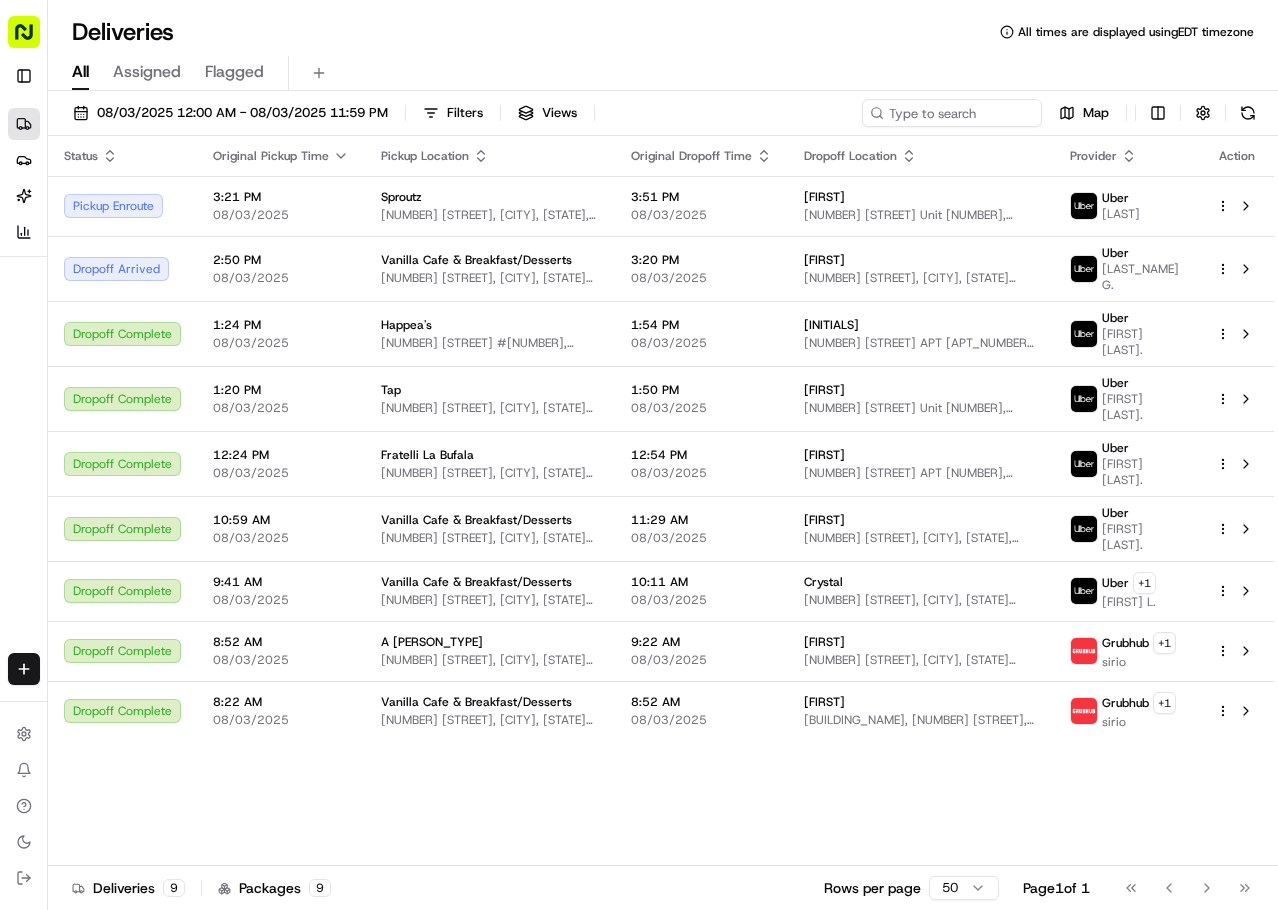 click on "All Assigned Flagged" at bounding box center (663, 73) 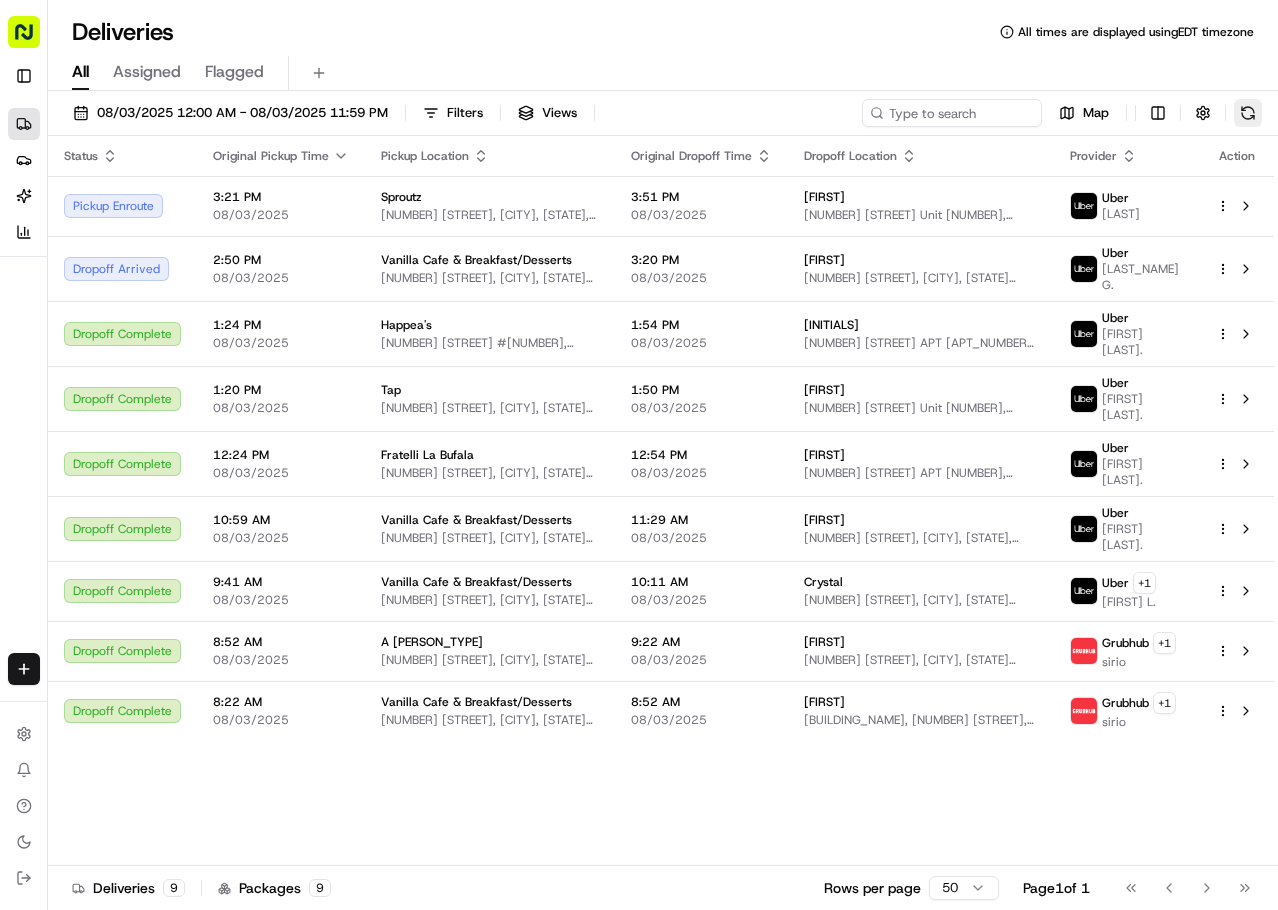click at bounding box center [1248, 113] 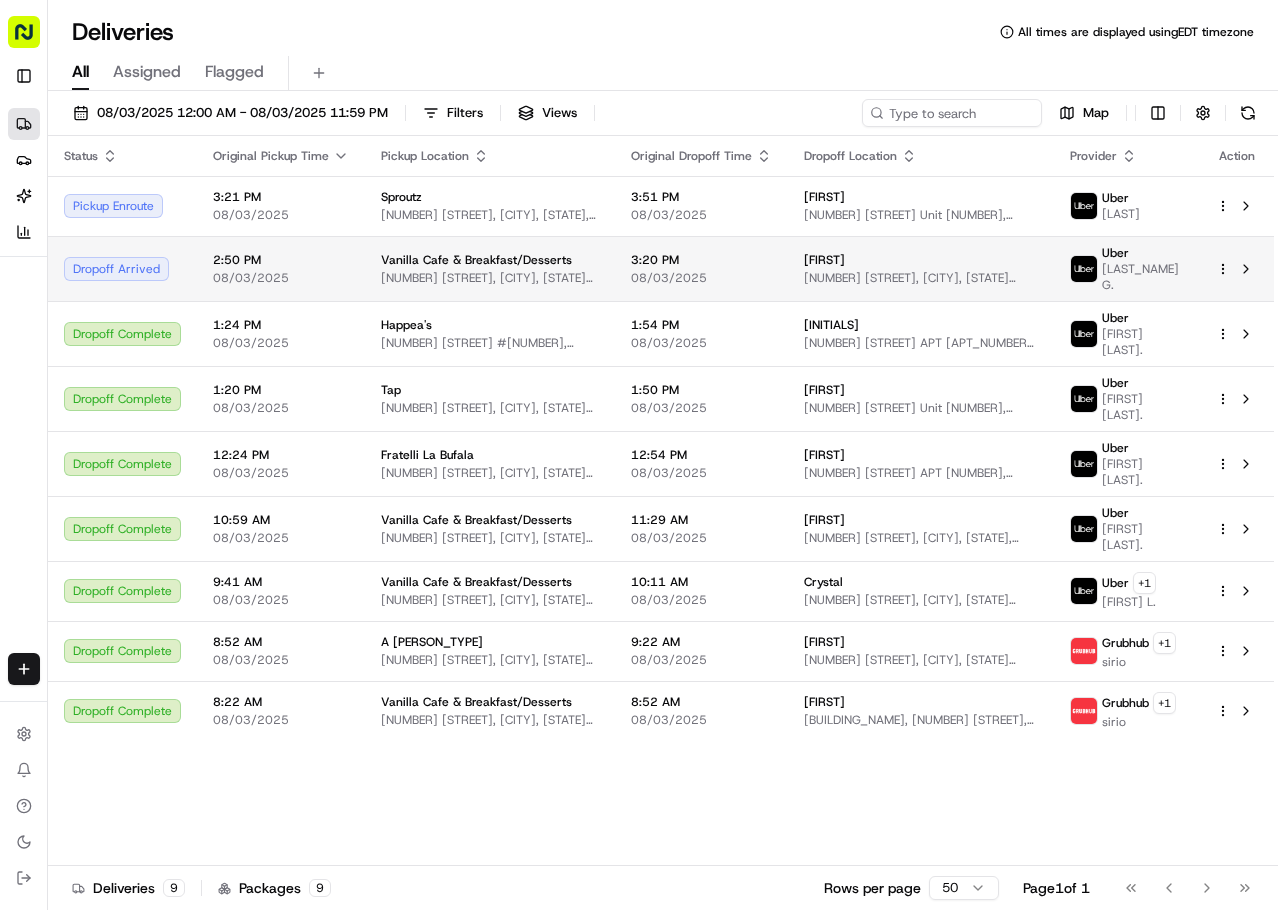 click on "[FIRST] [FIRST] S [NUMBER] [STREET], [CITY], [STATE] [POSTAL CODE], [COUNTRY]" at bounding box center (921, 268) 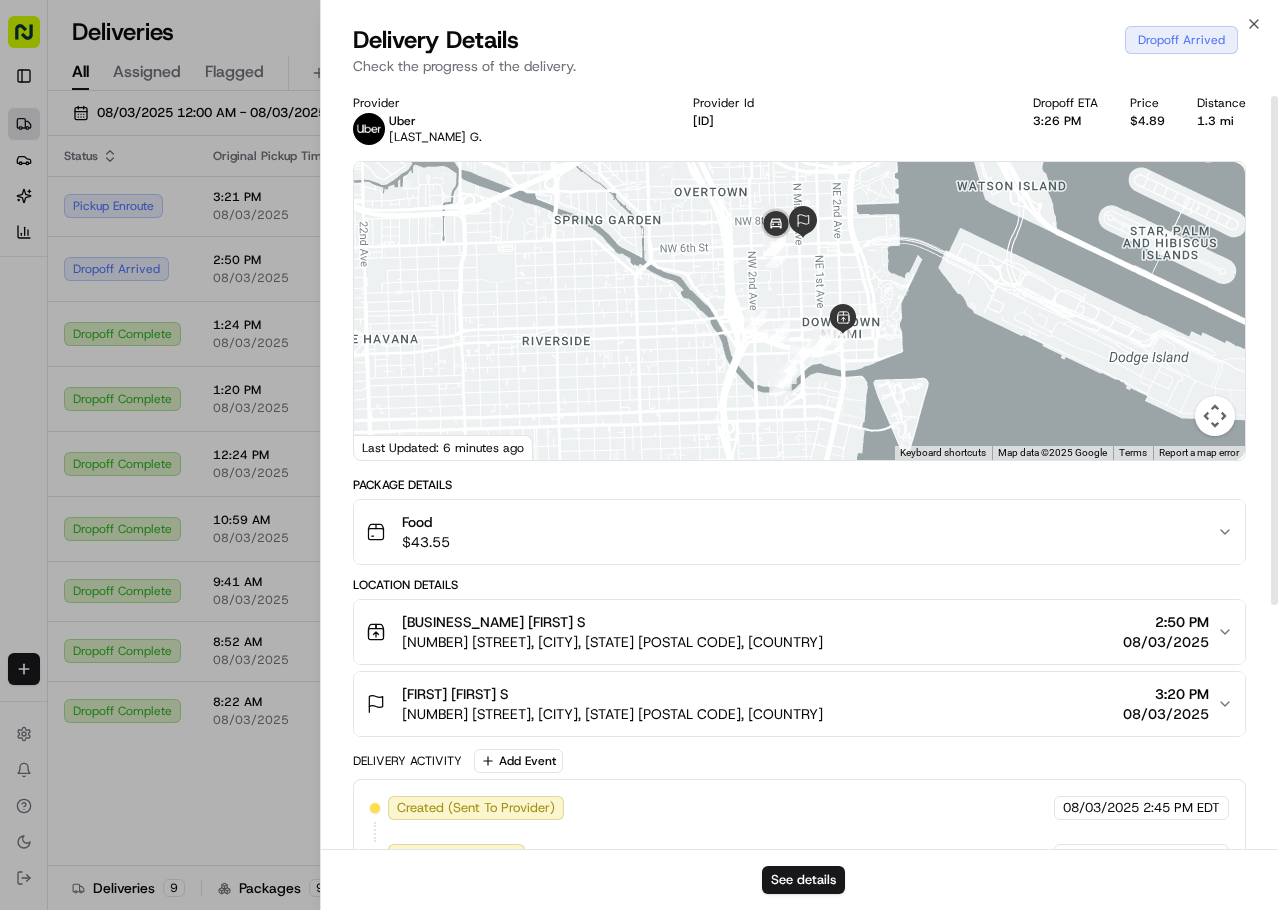 scroll, scrollTop: 0, scrollLeft: 0, axis: both 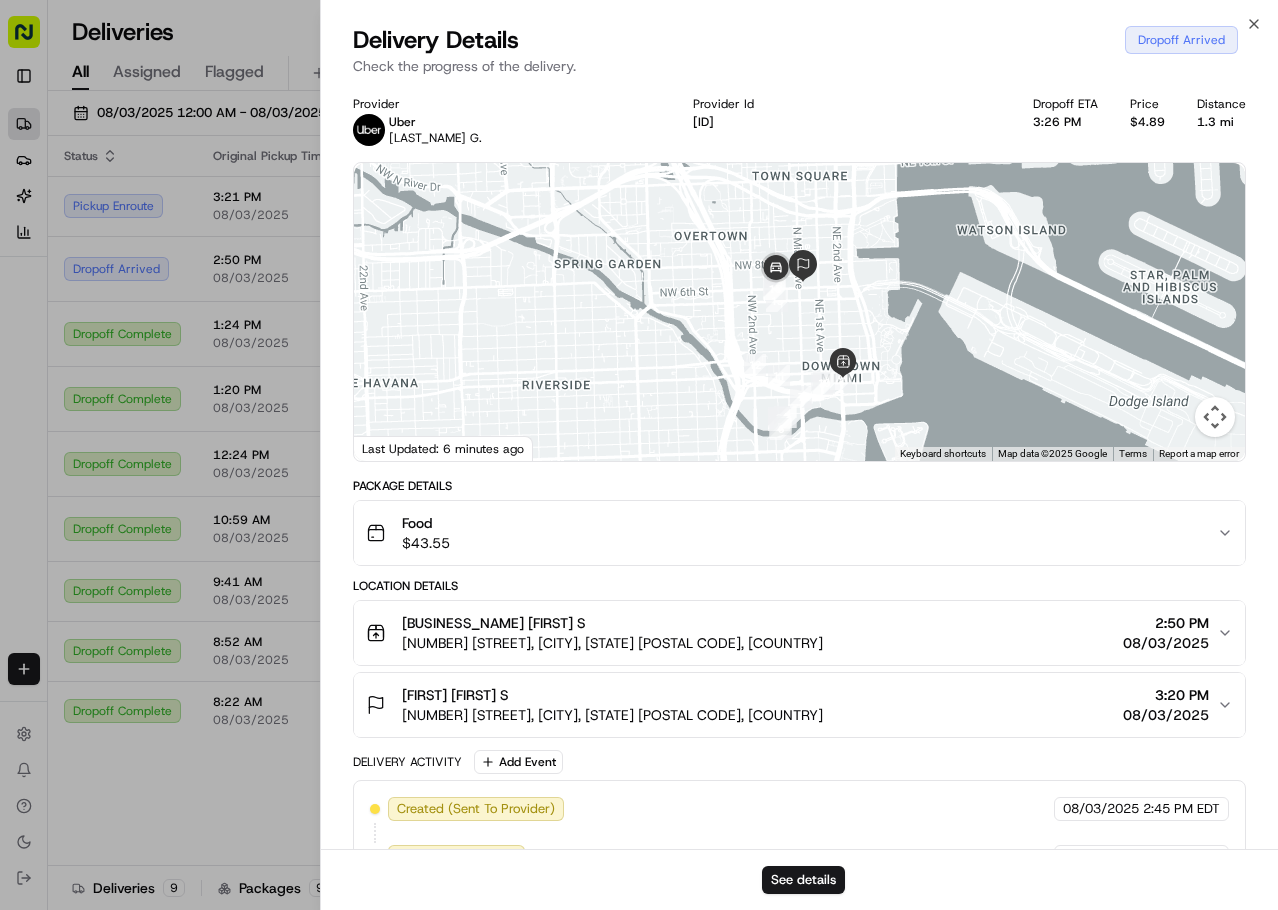 drag, startPoint x: 807, startPoint y: 278, endPoint x: 812, endPoint y: 332, distance: 54.230988 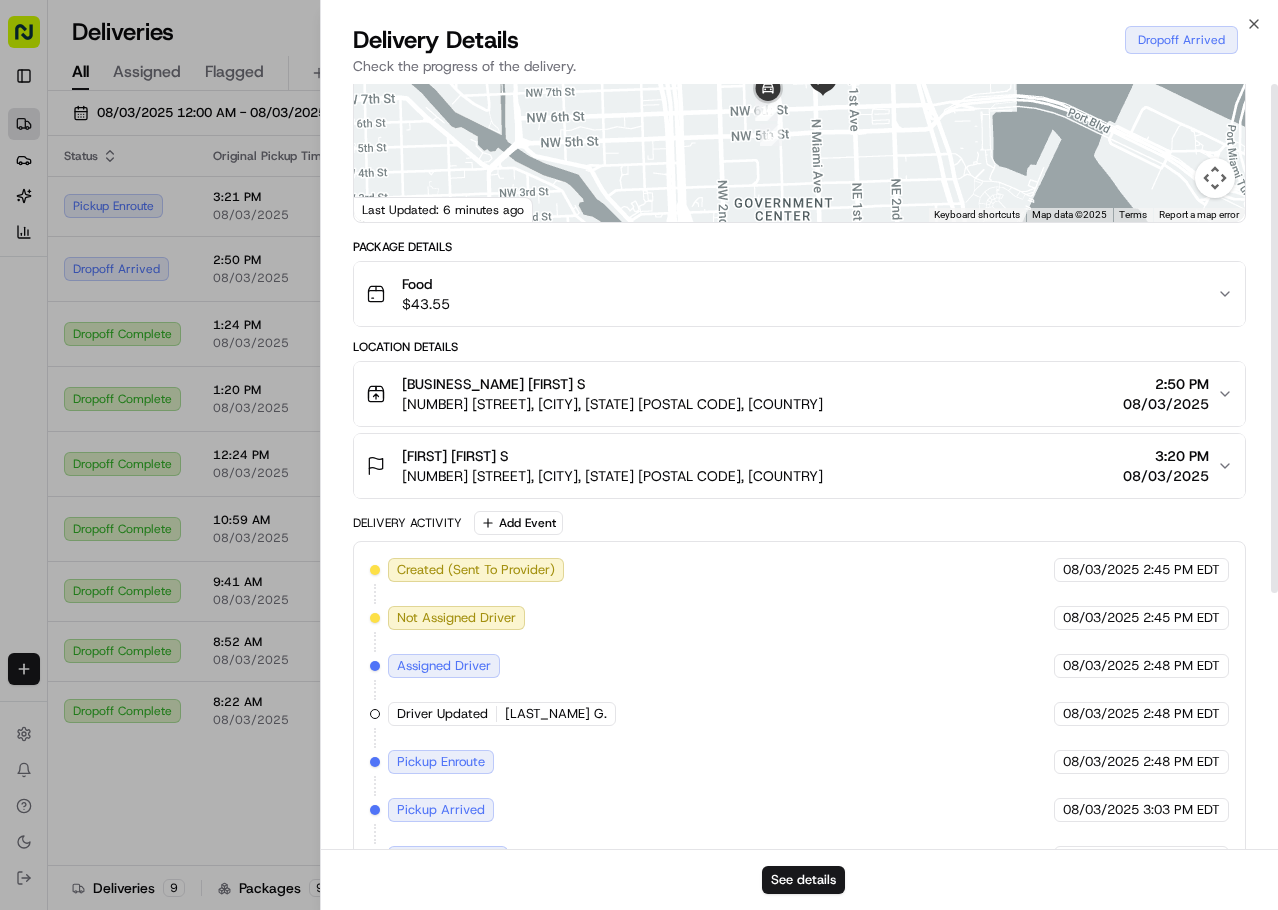 scroll, scrollTop: 0, scrollLeft: 0, axis: both 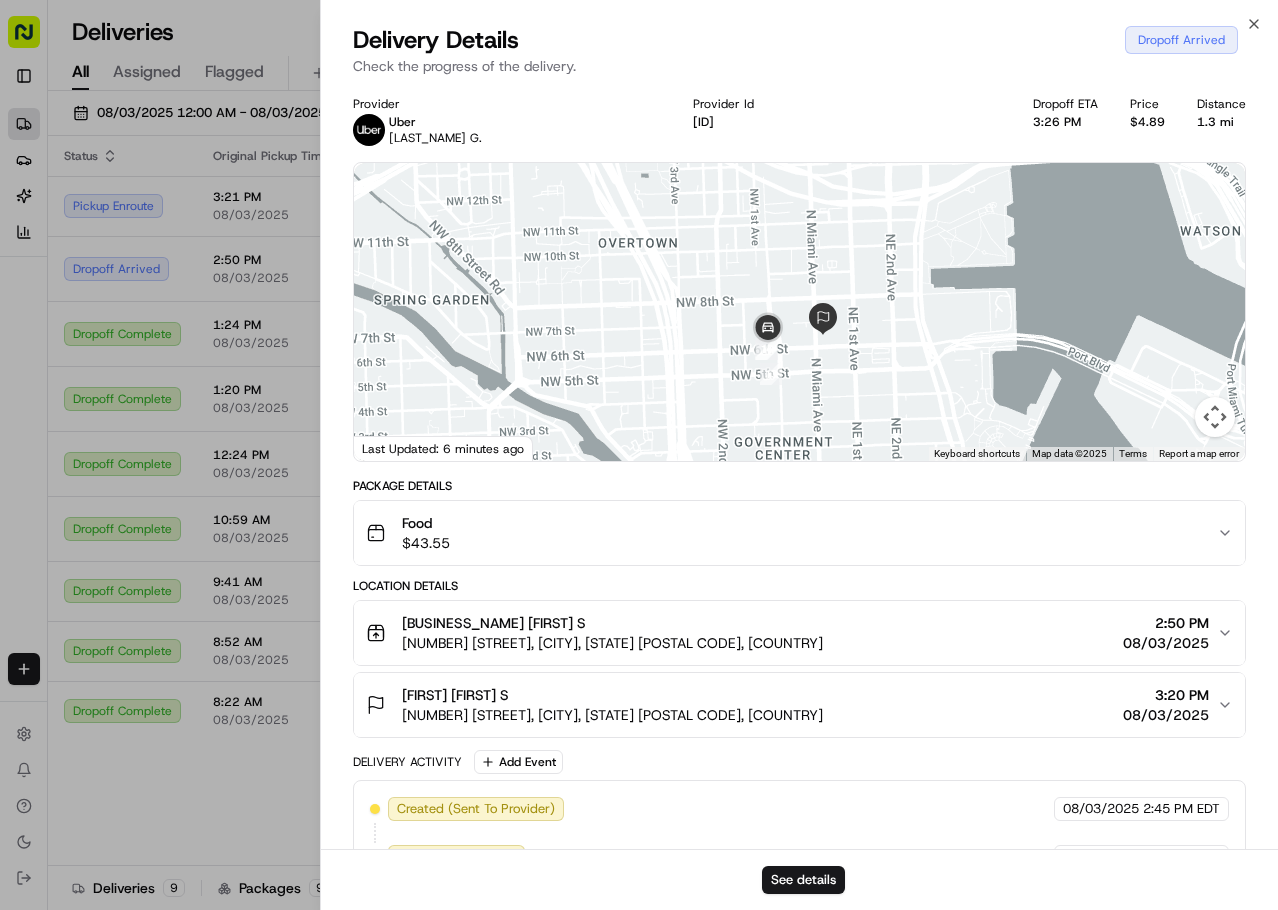 drag, startPoint x: 807, startPoint y: 392, endPoint x: 854, endPoint y: 404, distance: 48.507732 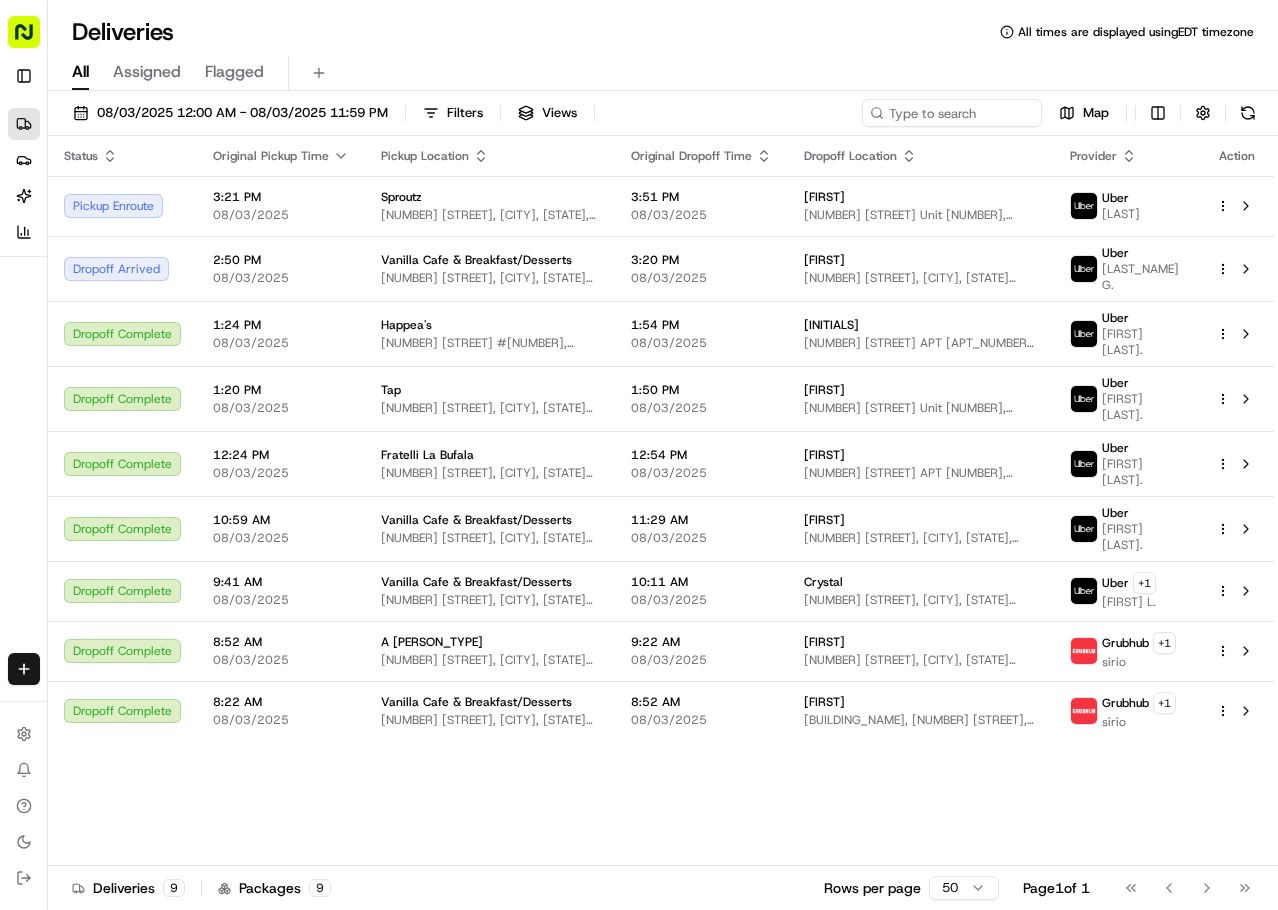 click on "Provider Action Pickup Enroute [TIME] [DATE] [COMPANY] [NUMBER] [STREET], [CITY], [STATE] [POSTAL CODE], [COUNTRY] [TIME] [DATE] [FIRST] [NUMBER] [STREET] Unit [NUMBER], [CITY], [STATE] [POSTAL CODE], [COUNTRY] Uber [LAST_NAME] [LAST_INITIAL] Dropoff Arrived [TIME] [DATE] [BUSINESS_NAME] [NUMBER] [STREET], [CITY], [STATE] [POSTAL CODE], [COUNTRY] [TIME] [DATE] [FIRST] [NUMBER] [STREET], [CITY], [STATE] [POSTAL CODE], [COUNTRY] Uber [LAST_NAME] [LAST_INITIAL] Dropoff Complete [TIME] [DATE] [COMPANY] [NUMBER] [STREET] #[NUMBER], [CITY], [STATE] [POSTAL CODE], [COUNTRY] [TIME] [DATE] [INITIALS] [NUMBER] [STREET] APT [NUMBER], [CITY], [STATE] [POSTAL CODE], [COUNTRY] Uber [FIRST] [LAST_INITIAL] Dropoff Complete [TIME] [DATE] [COMPANY] [NUMBER] [STREET], [CITY], [STATE] [POSTAL CODE], [COUNTRY] [TIME] [DATE] [FIRST] [NUMBER] [STREET] Unit [NUMBER], [CITY], [STATE] [POSTAL CODE], [COUNTRY] Uber [LAST_NAME] [LAST_INITIAL] Dropoff Complete [TIME] [DATE] [COMPANY] [NUMBER] [STREET], [CITY], [STATE] [POSTAL CODE], [COUNTRY] [TIME] [DATE] [FIRST] [NUMBER] [STREET] APT [NUMBER], [CITY], [STATE] [POSTAL CODE], [COUNTRY] Uber [LAST_NAME] [LAST_INITIAL] Dropoff Complete [TIME] [DATE]" at bounding box center (661, 501) 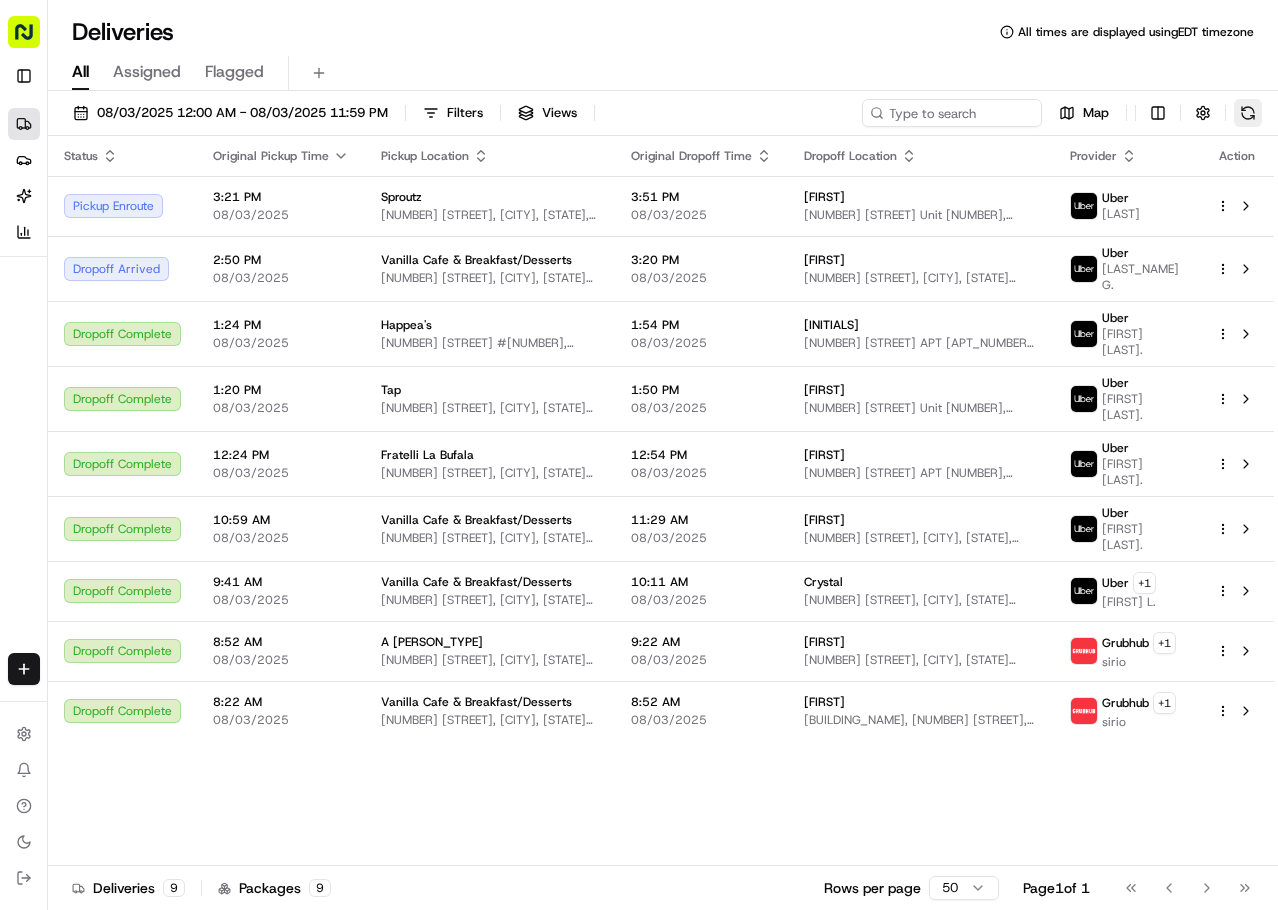 click at bounding box center (1248, 113) 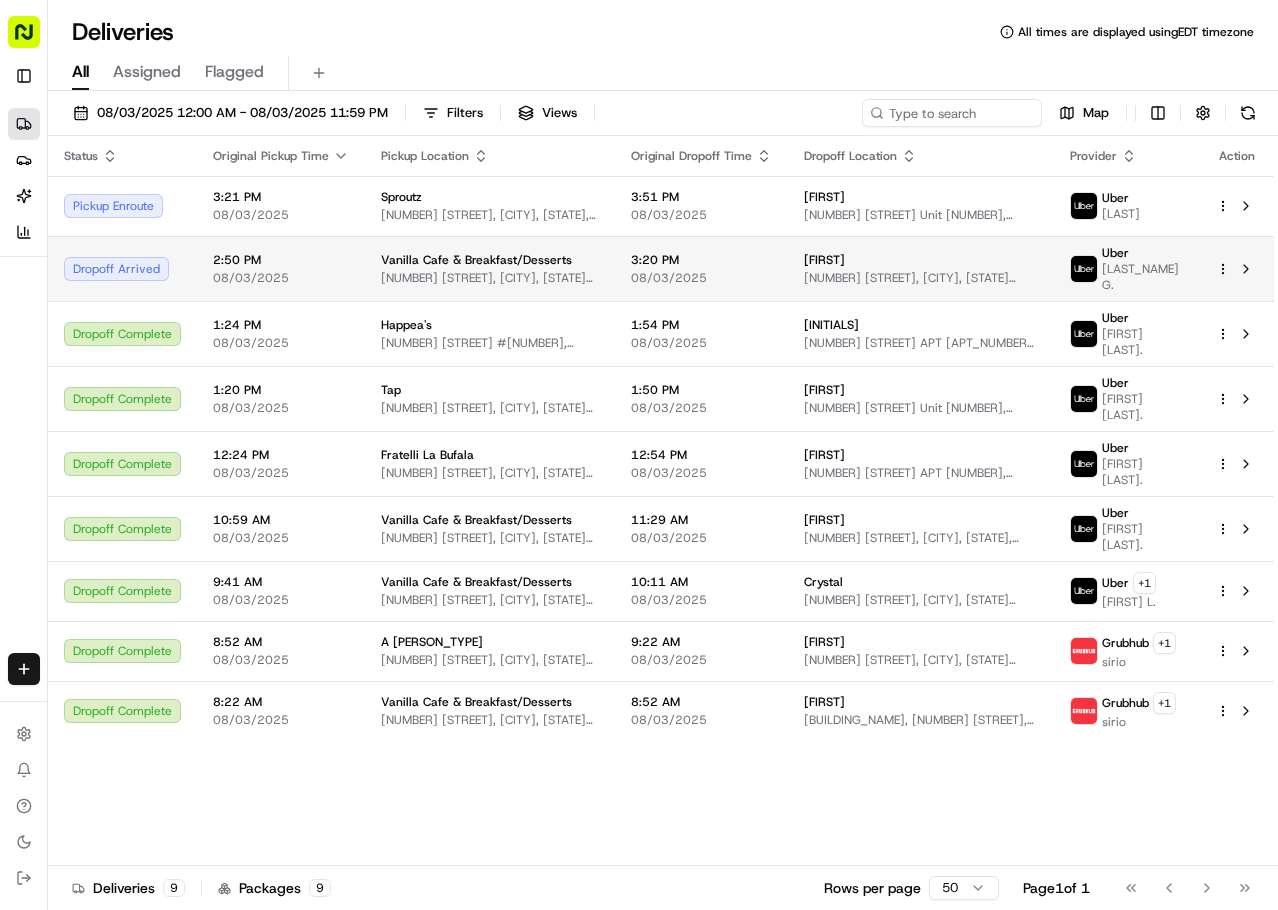 click on "[NUMBER] [STREET], [CITY], [STATE] [POSTAL CODE], [COUNTRY]" at bounding box center (921, 278) 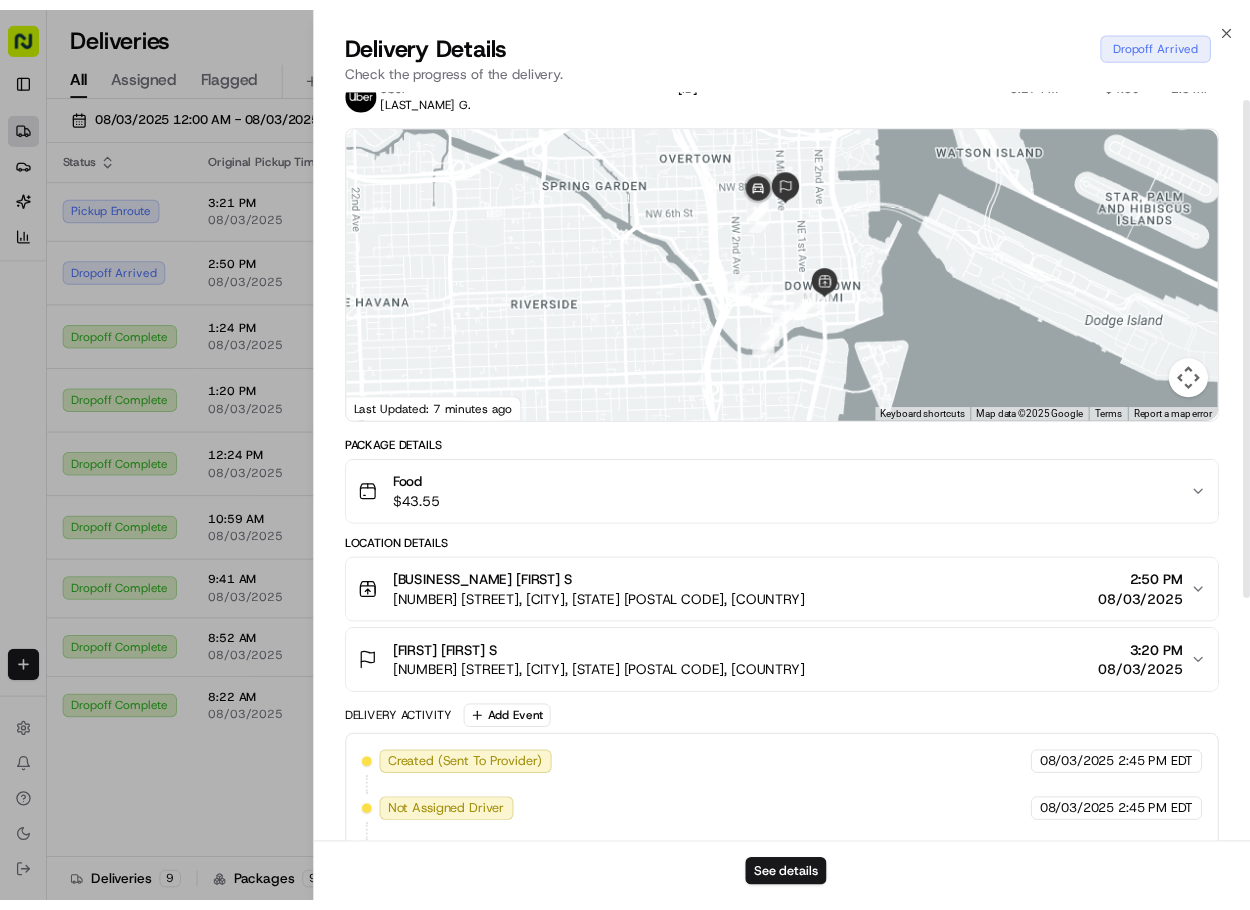scroll, scrollTop: 0, scrollLeft: 0, axis: both 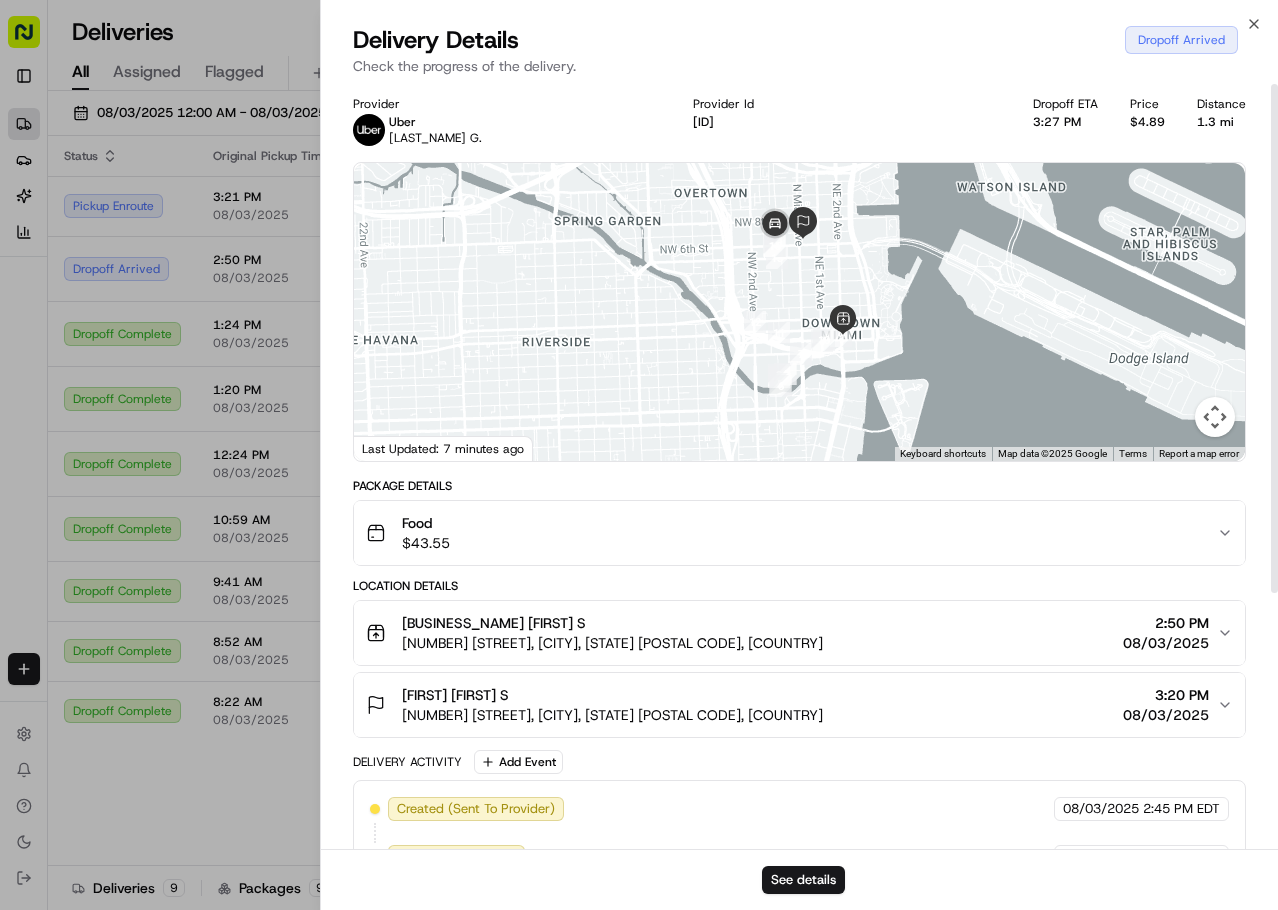 drag, startPoint x: 869, startPoint y: 335, endPoint x: 924, endPoint y: 394, distance: 80.65978 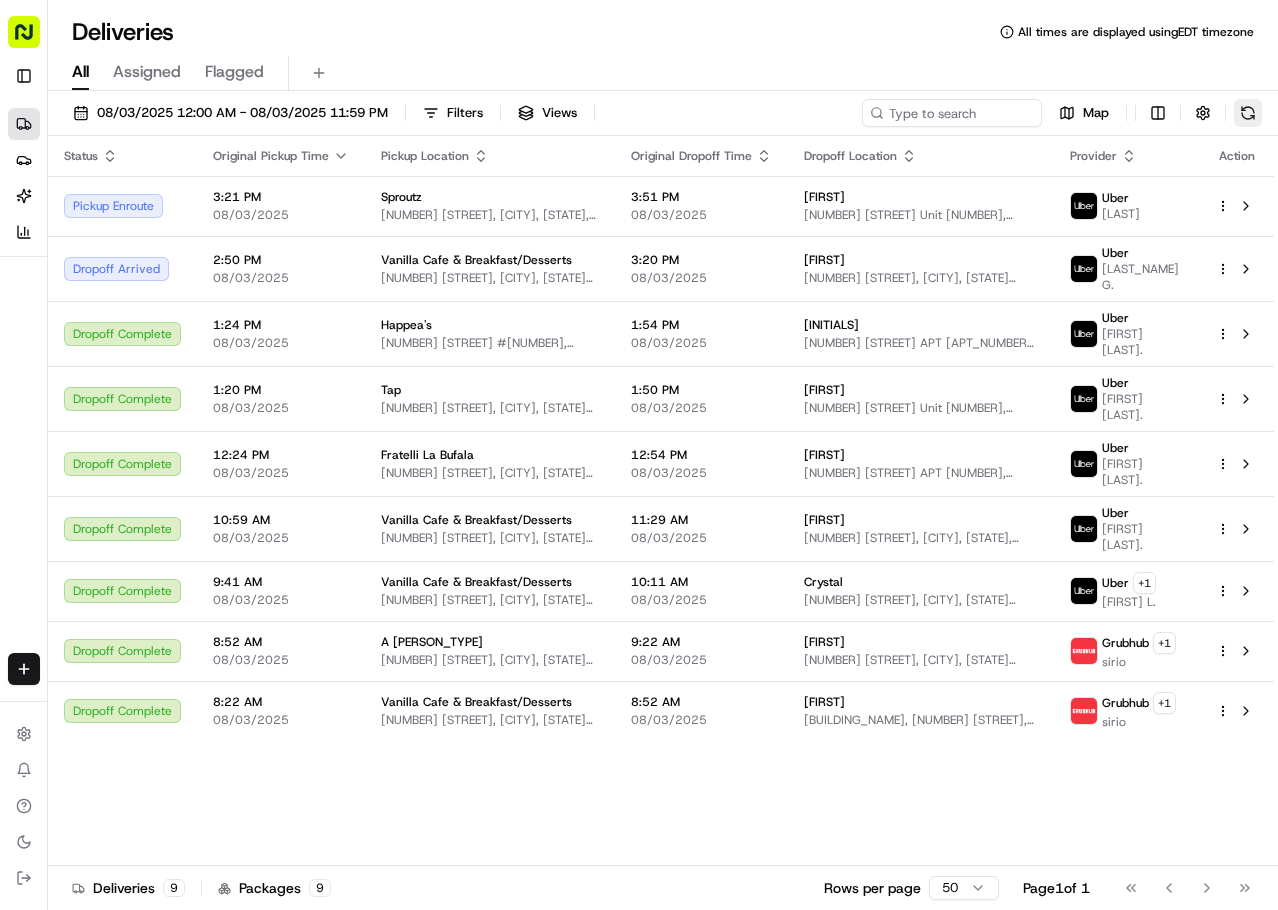 click at bounding box center [1248, 113] 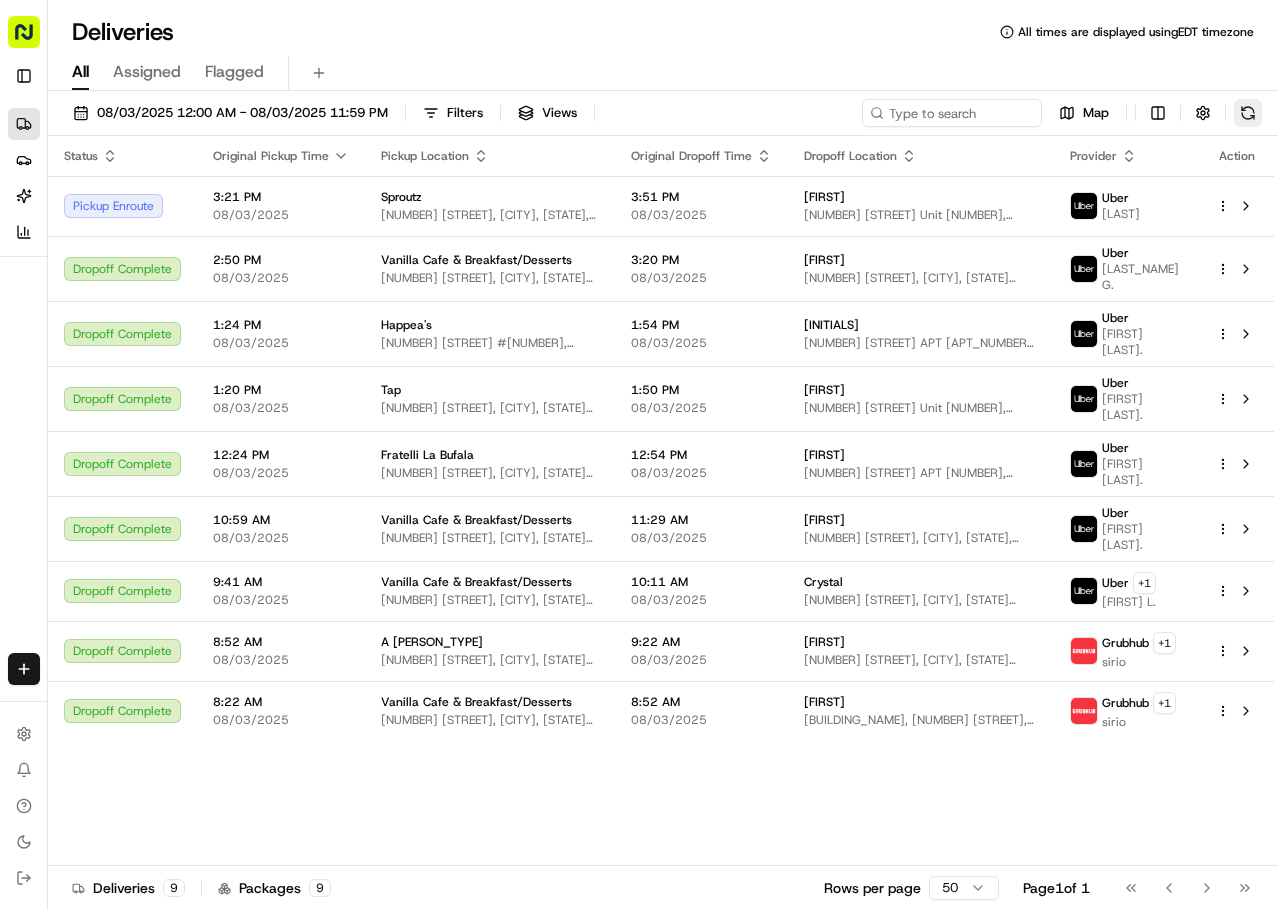 click at bounding box center [1248, 113] 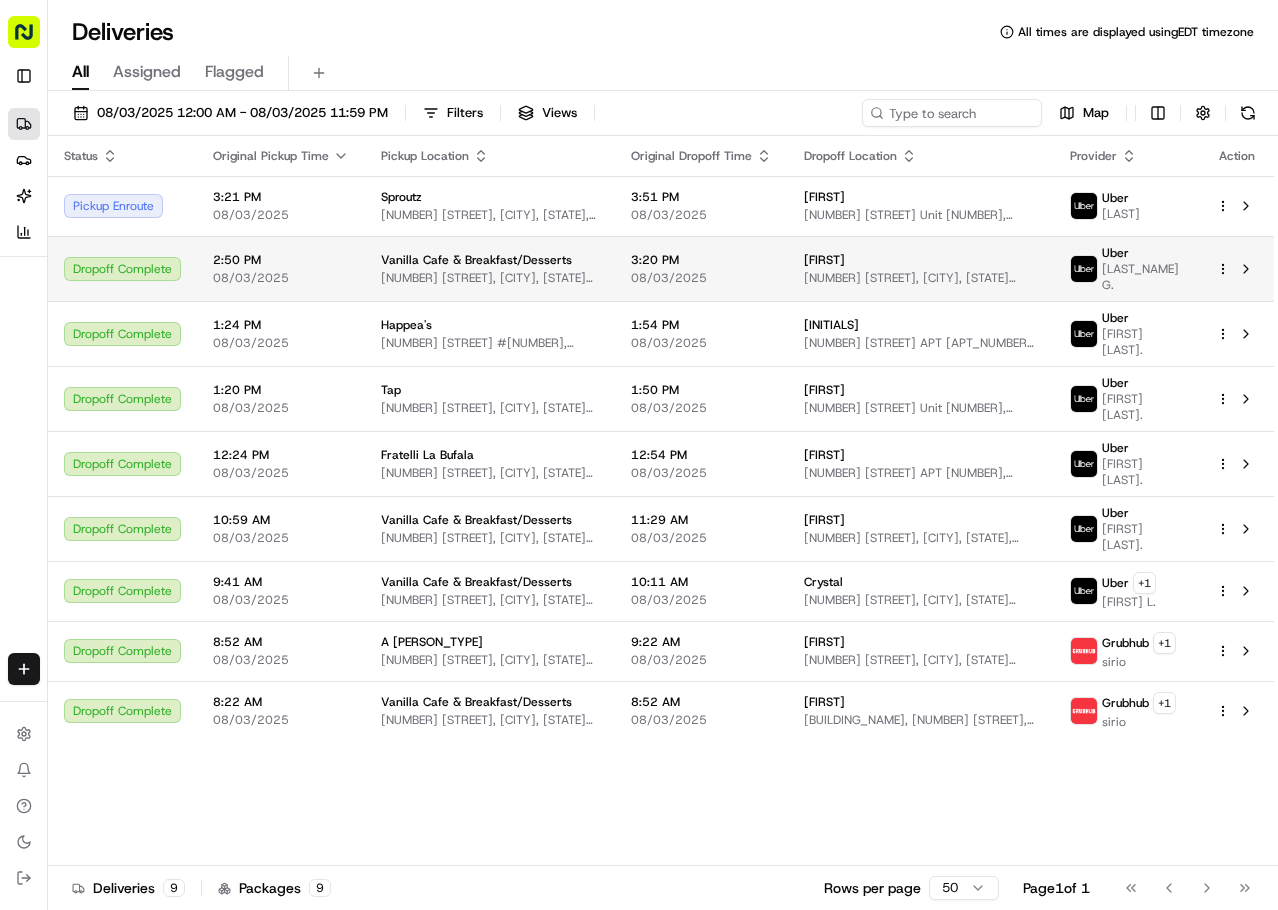 click on "[NUMBER] [STREET], [CITY], [STATE] [POSTAL CODE], [COUNTRY]" at bounding box center (921, 278) 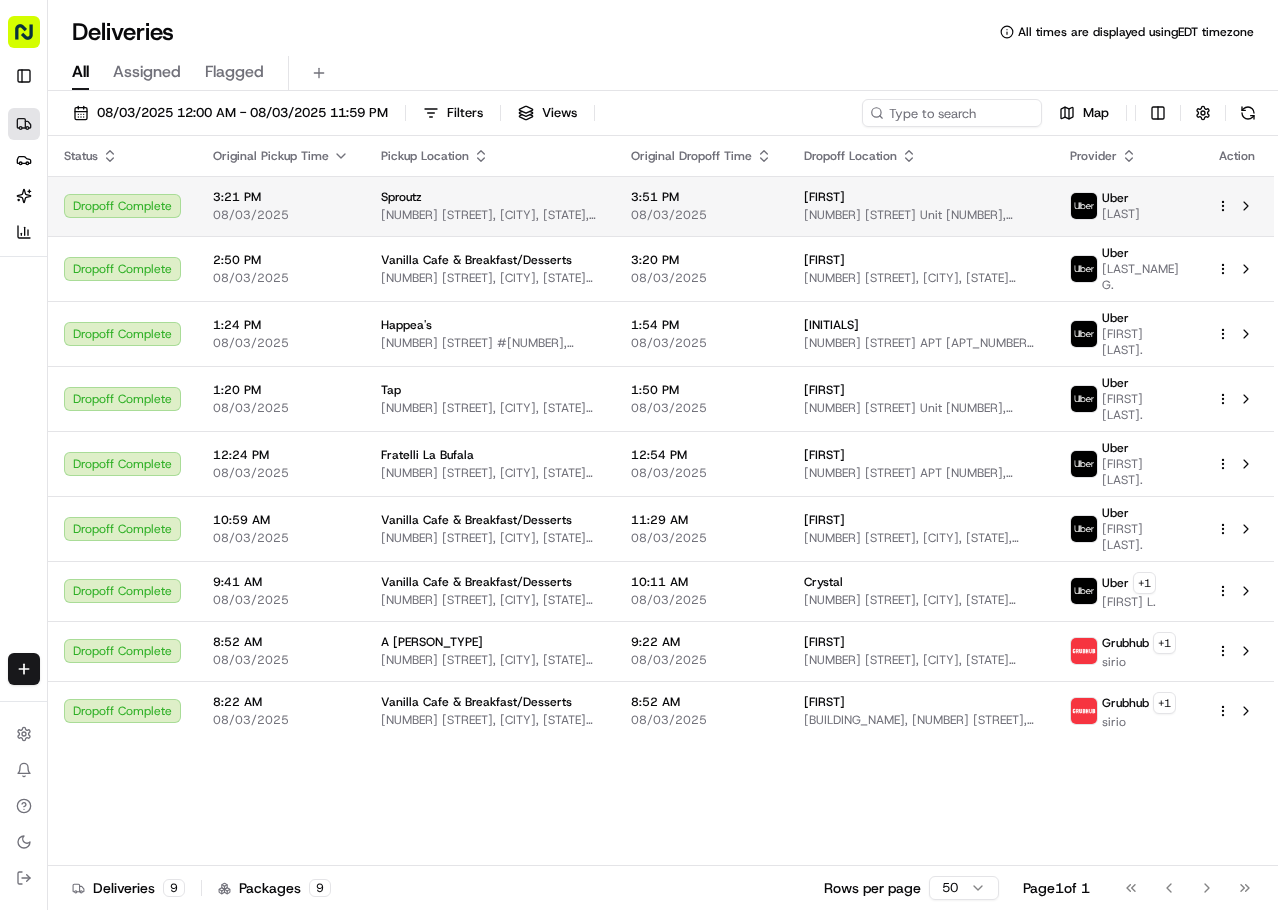 click on "[FIRST] [FIRST] [NUMBER] [STREET] Unit [NUMBER], [CITY], [STATE] [POSTAL CODE], [COUNTRY]" at bounding box center [921, 206] 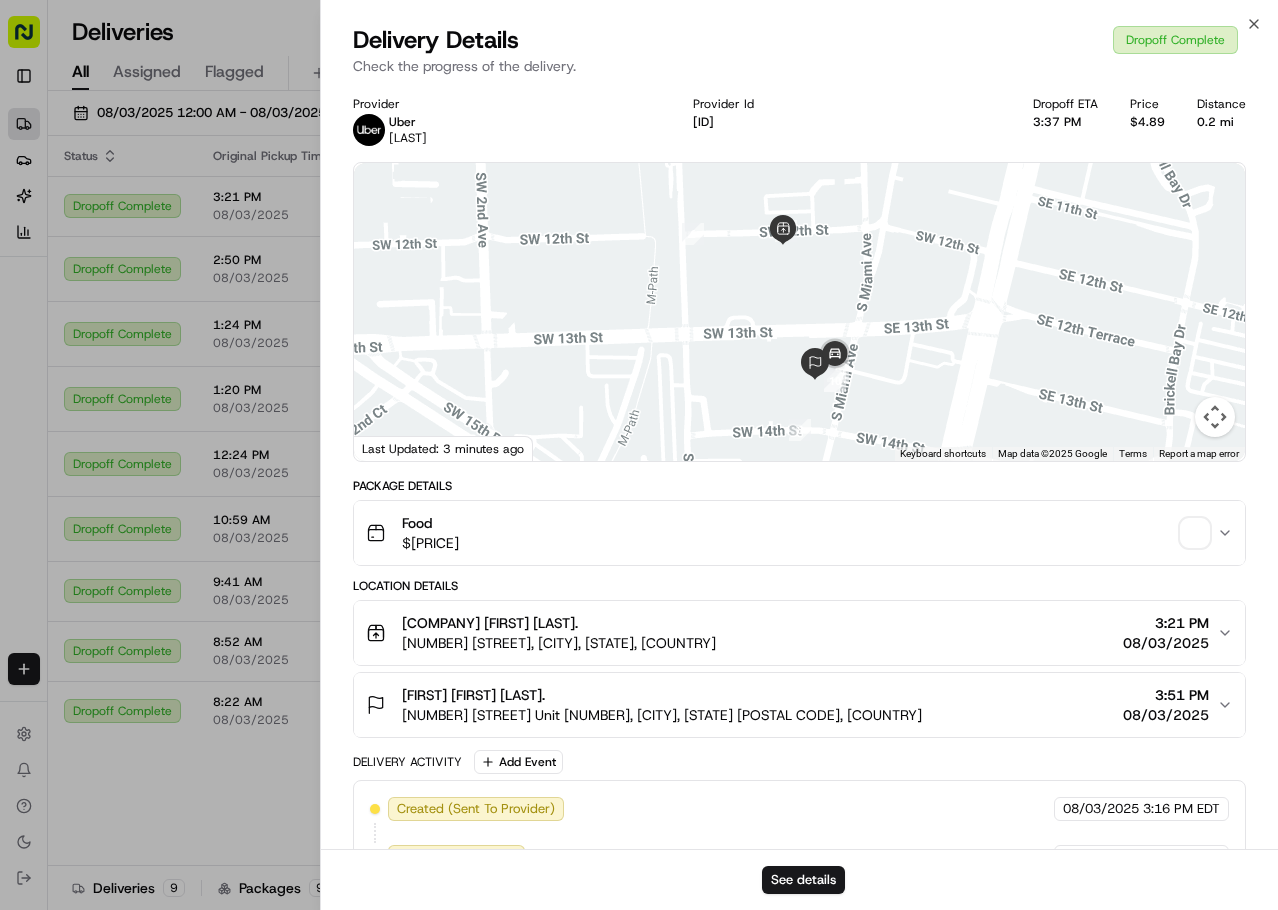click at bounding box center [1195, 533] 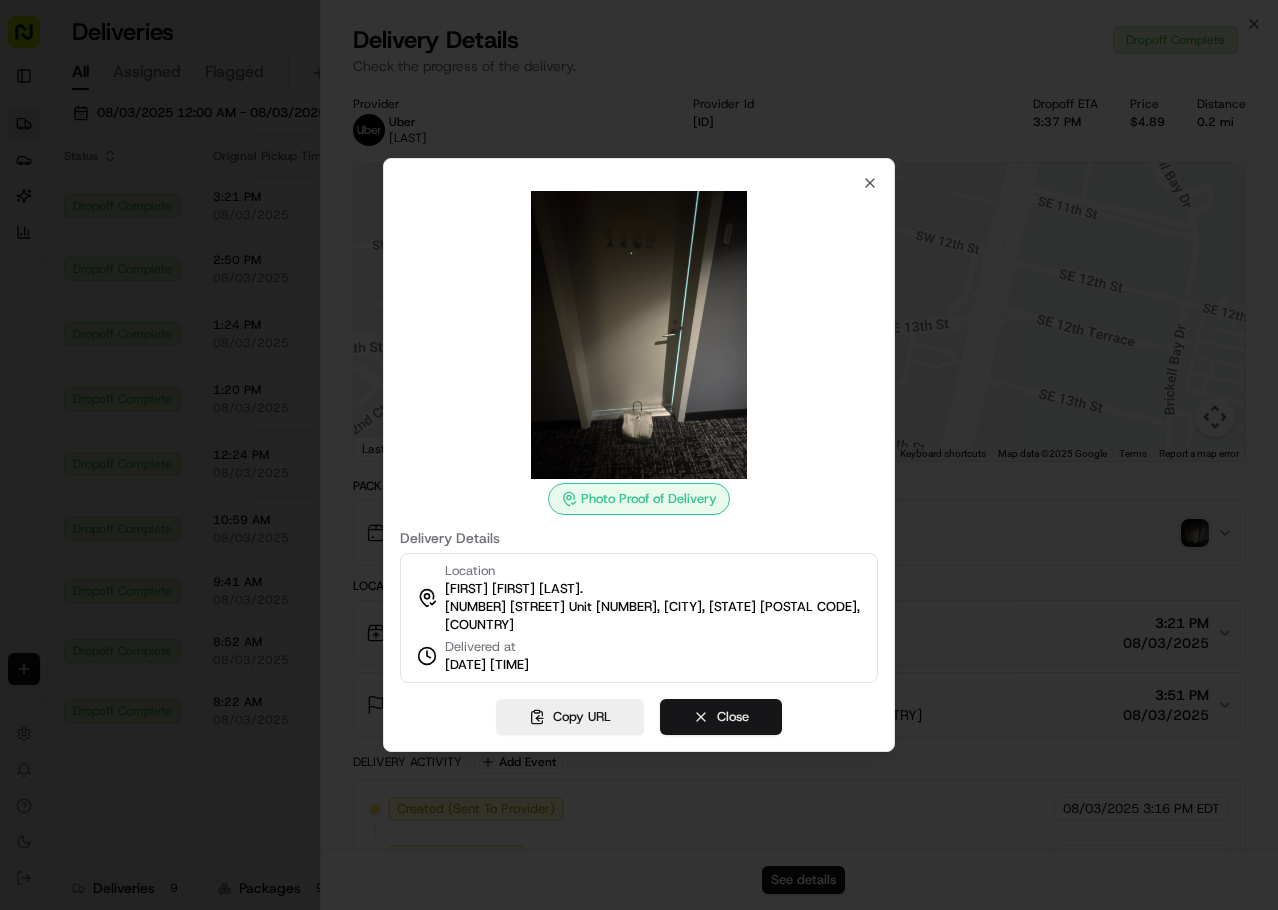 drag, startPoint x: 715, startPoint y: 716, endPoint x: 717, endPoint y: 706, distance: 10.198039 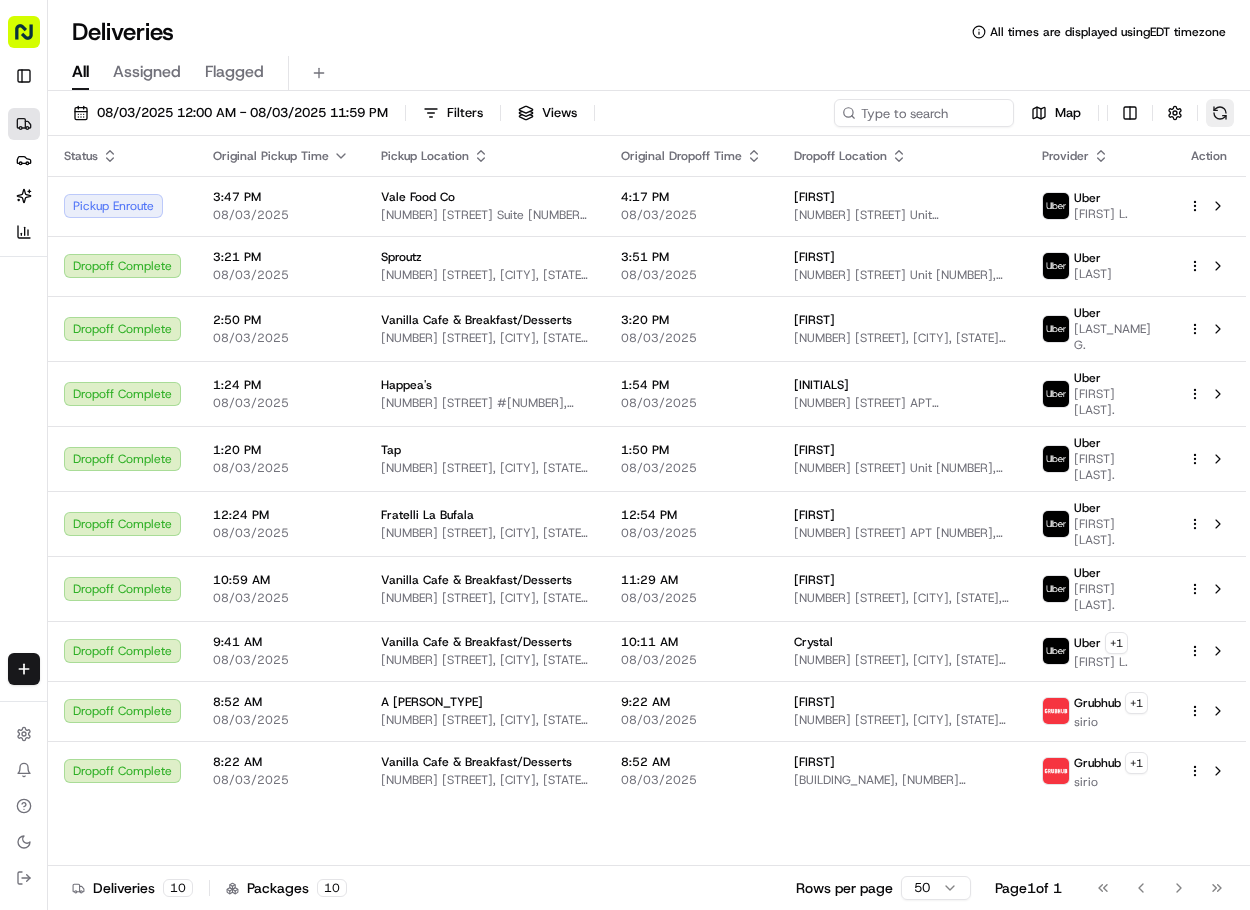 click at bounding box center (1220, 113) 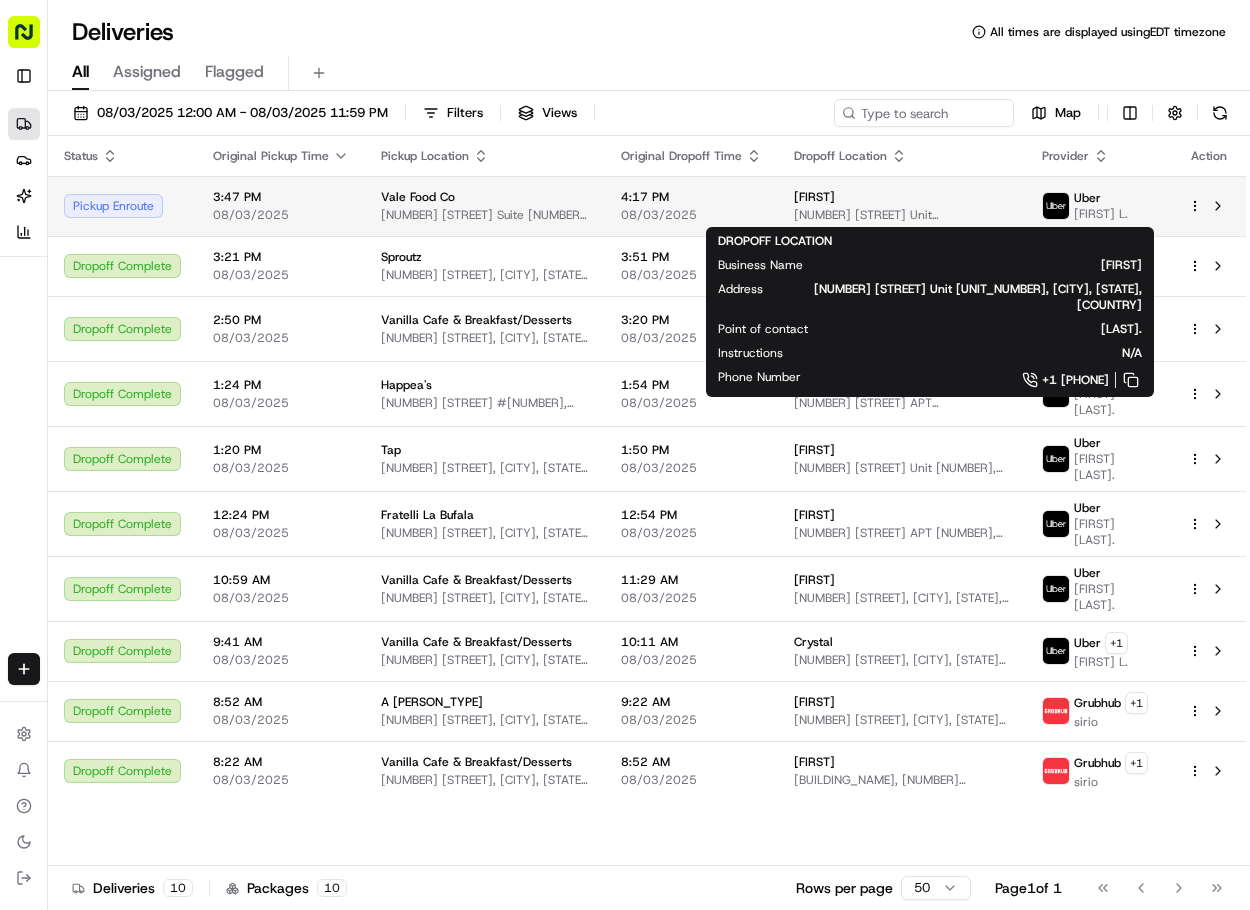 click on "[FIRST]" at bounding box center [902, 197] 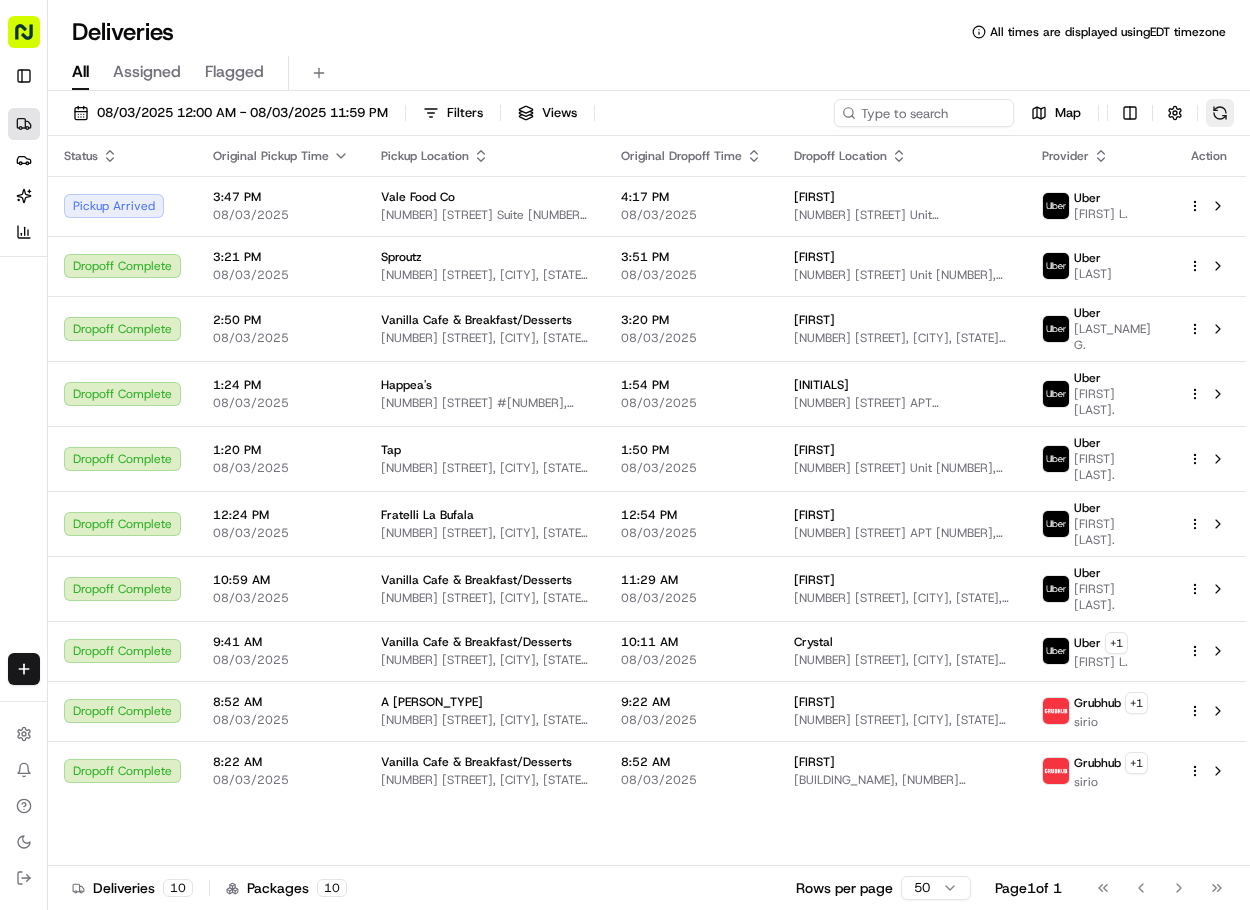 click at bounding box center [1220, 113] 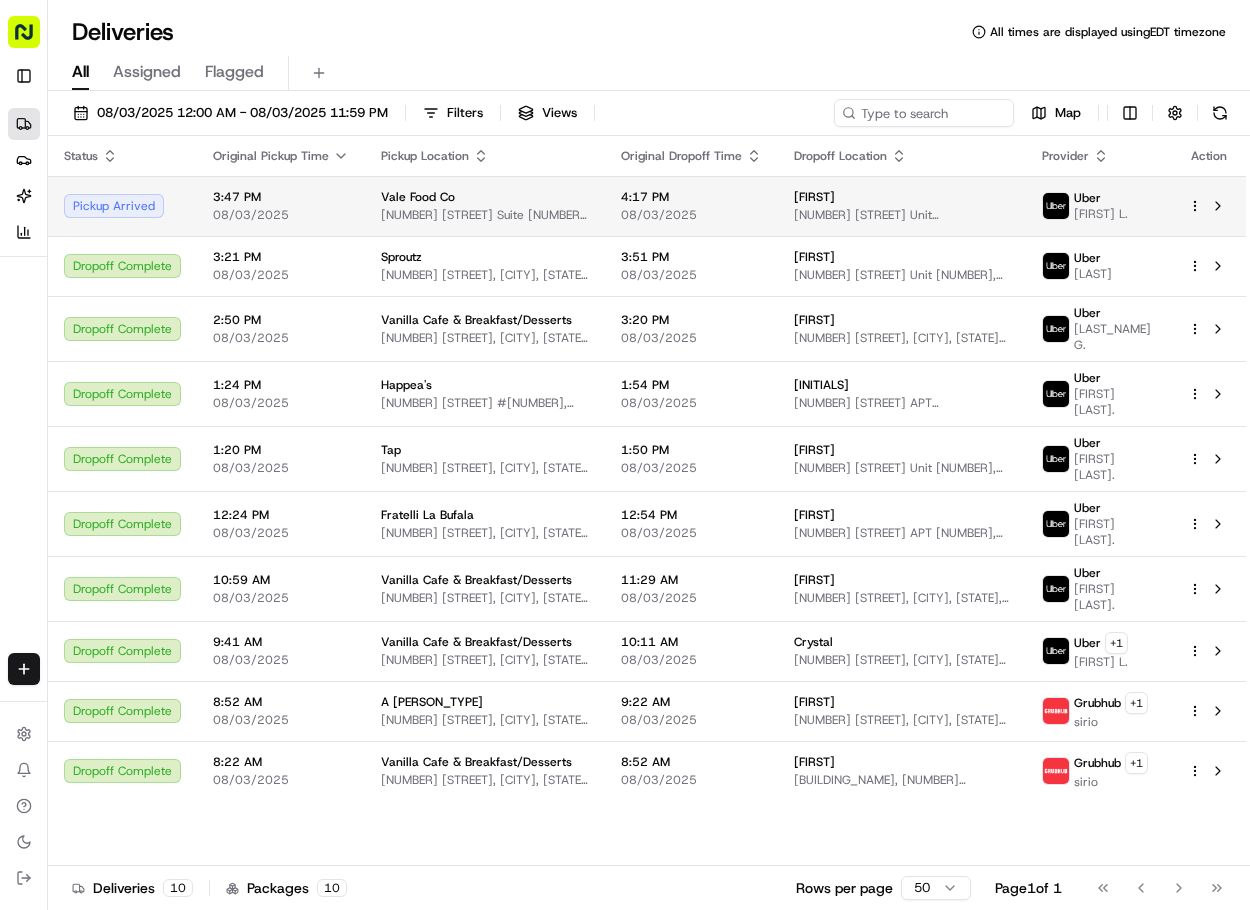click on "[FIRST]" at bounding box center [902, 197] 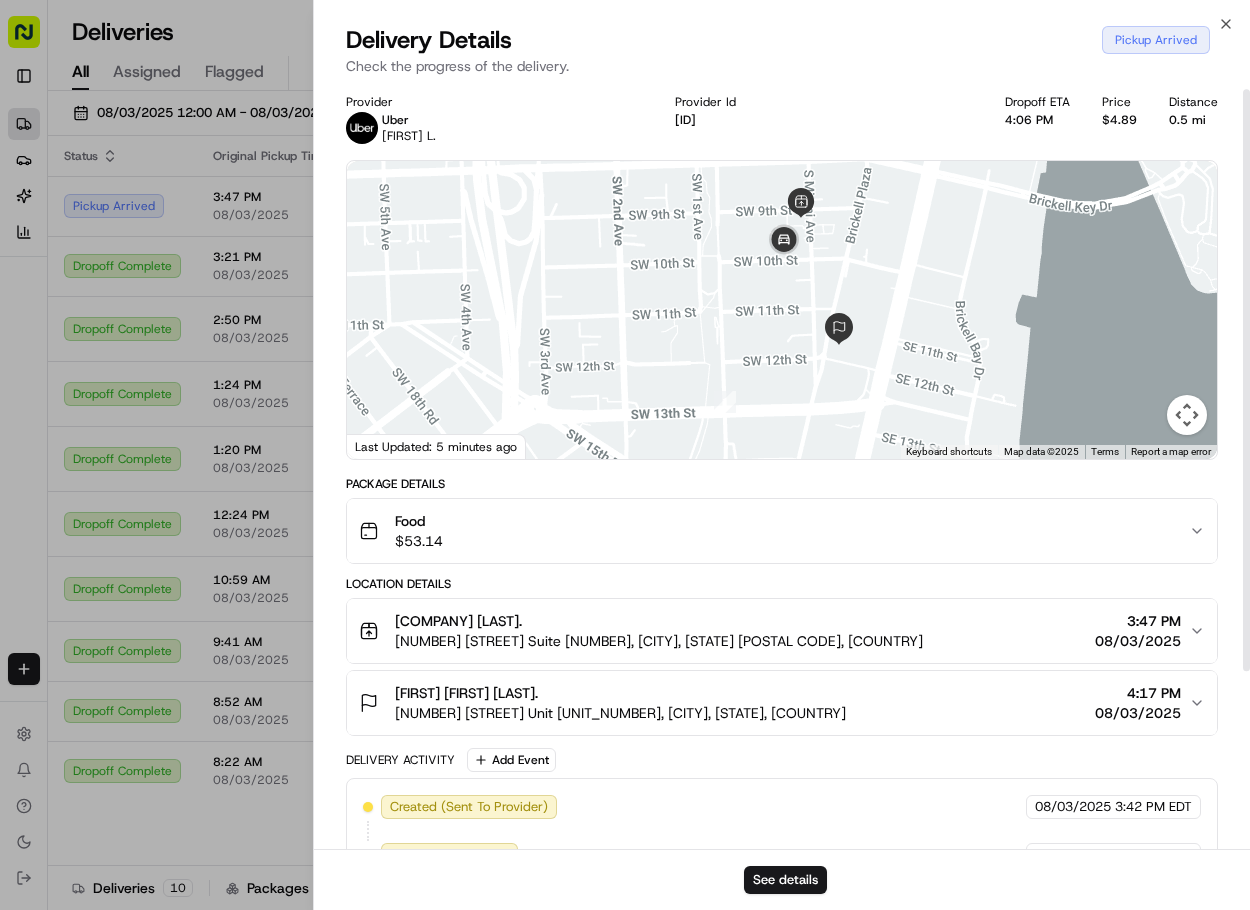 scroll, scrollTop: 0, scrollLeft: 0, axis: both 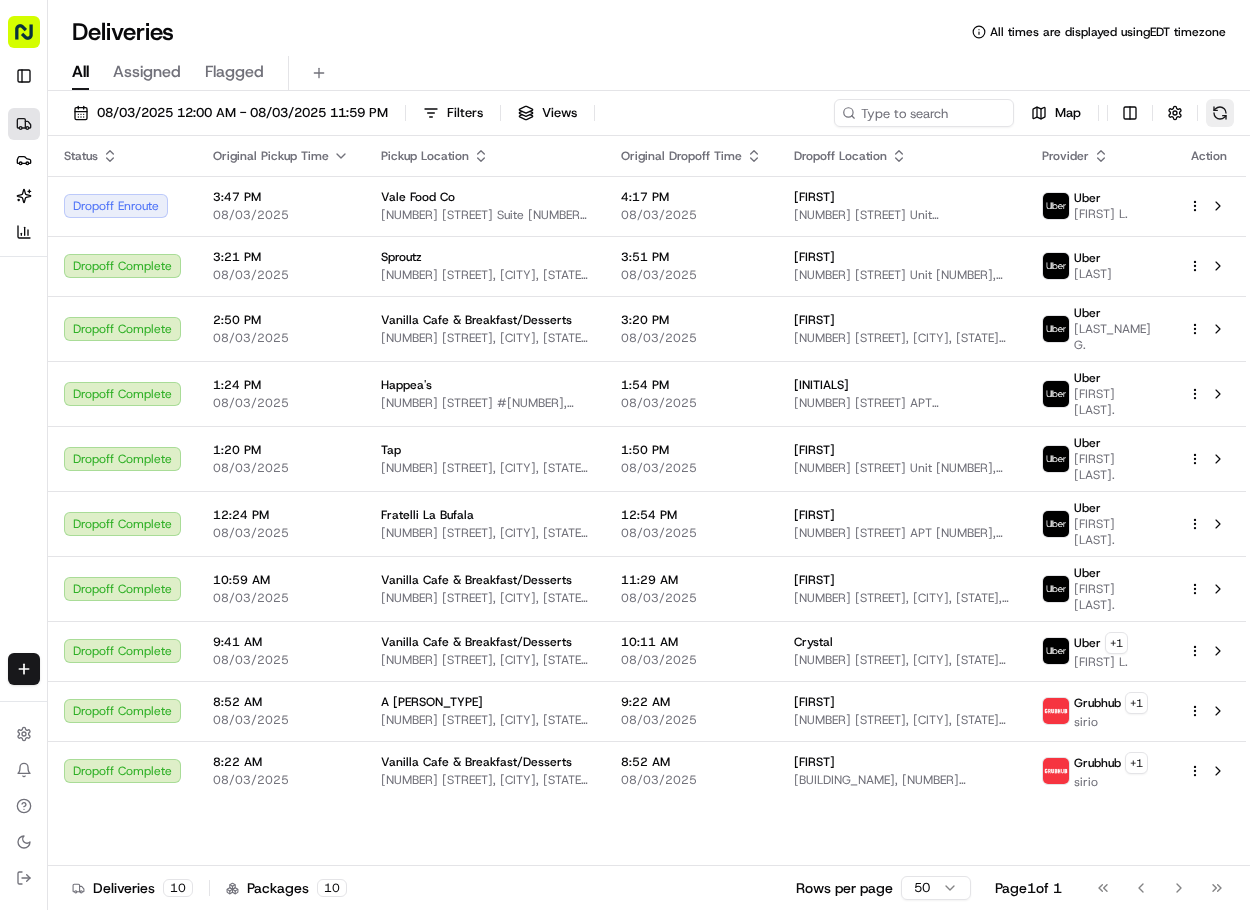click at bounding box center (1220, 113) 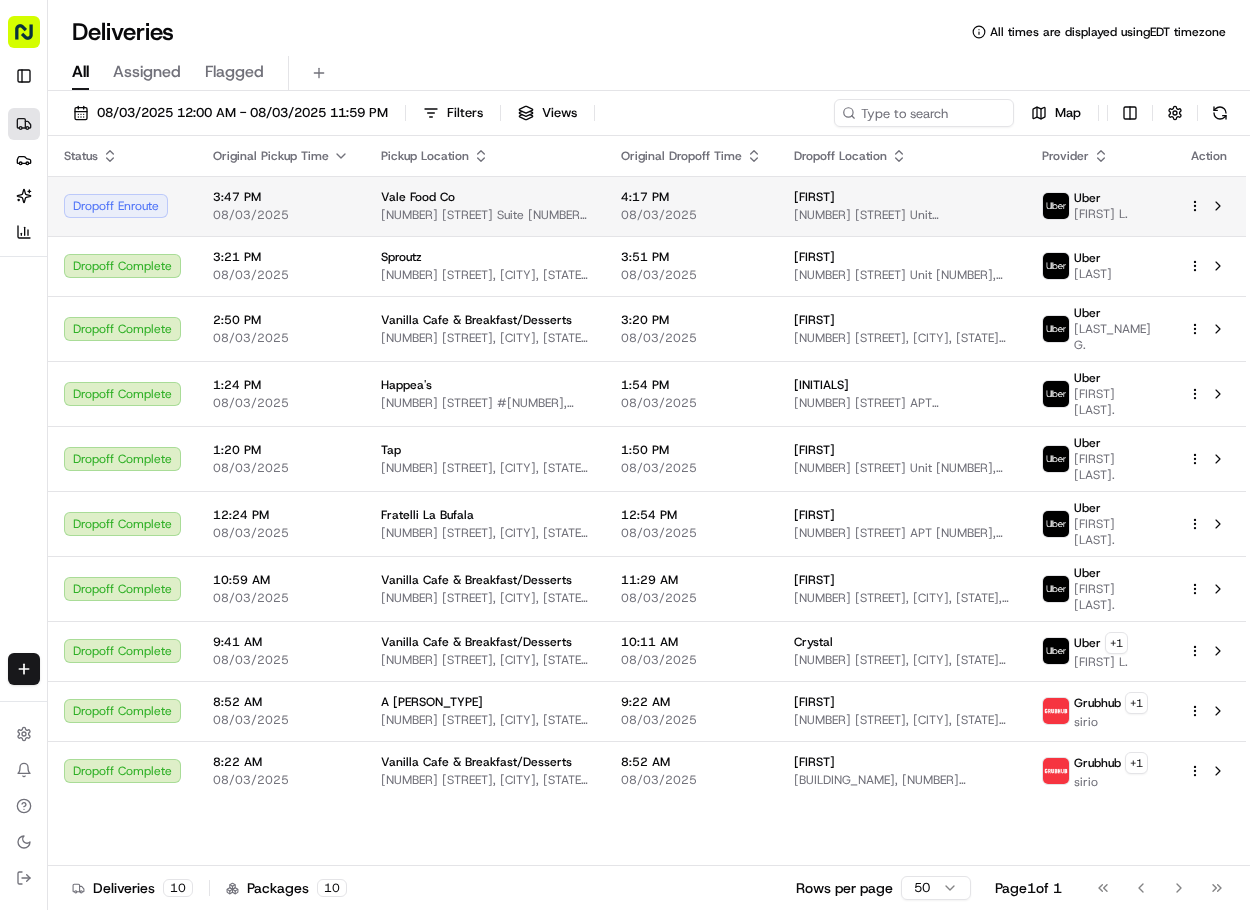 click on "[FIRST]" at bounding box center (902, 197) 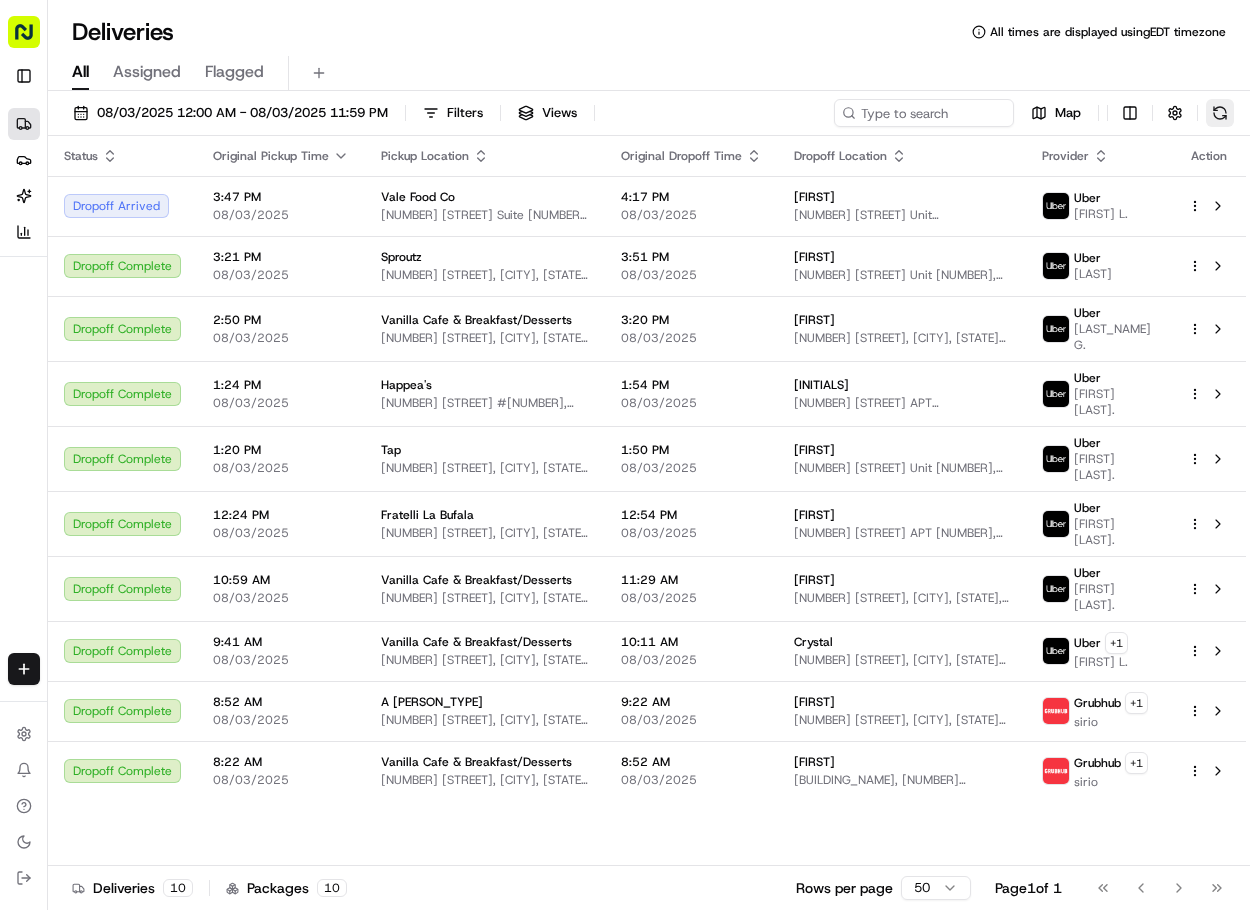 click at bounding box center [1220, 113] 